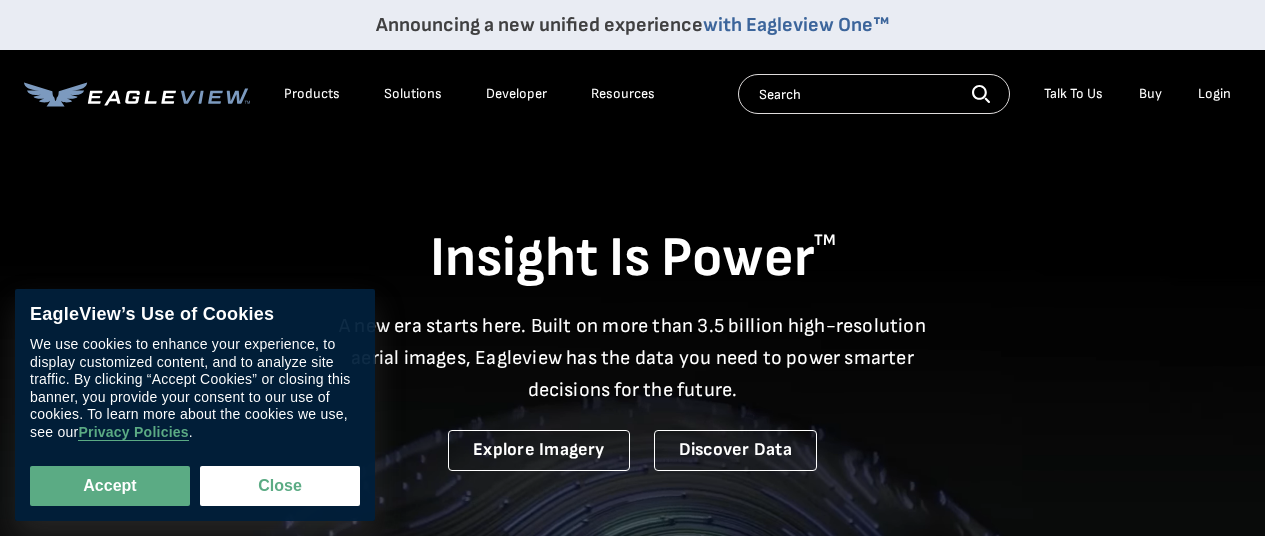 scroll, scrollTop: 0, scrollLeft: 0, axis: both 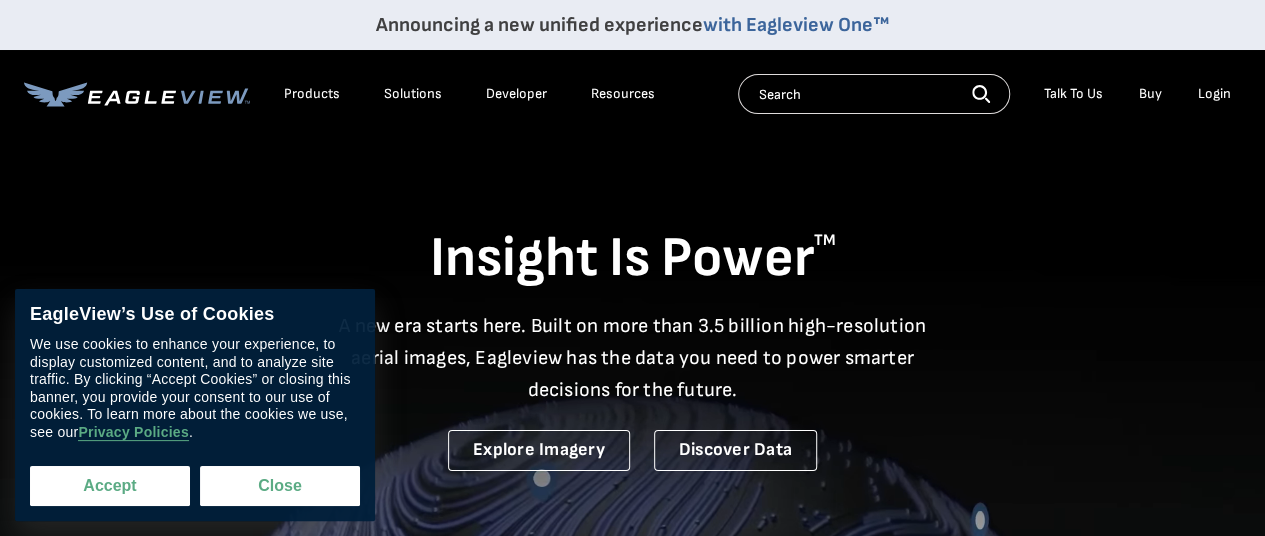 click on "Accept" at bounding box center [110, 486] 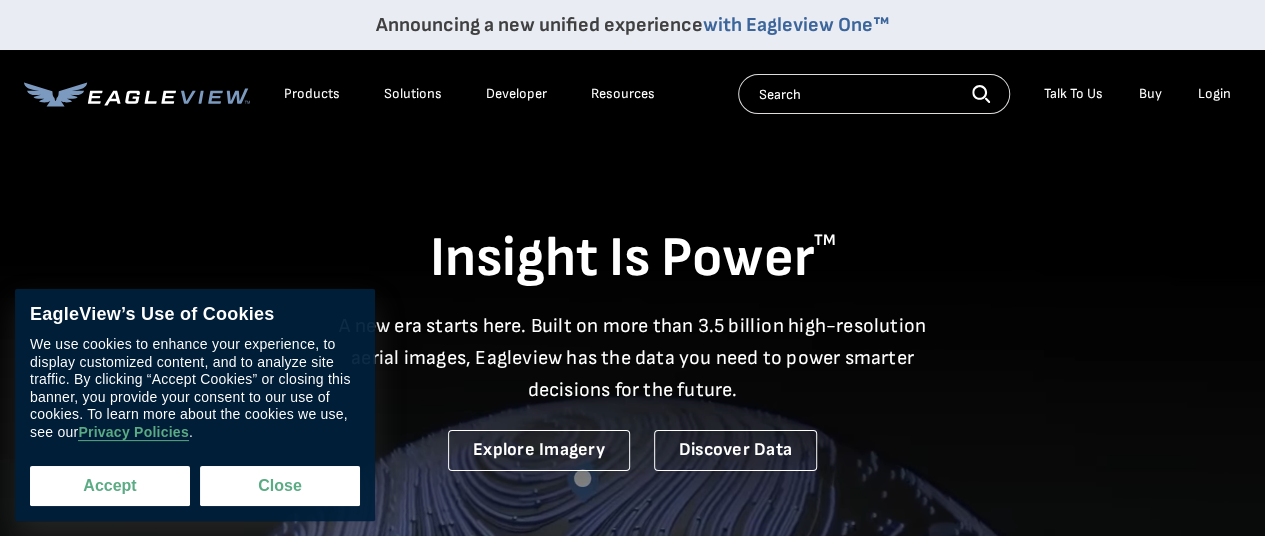 checkbox on "true" 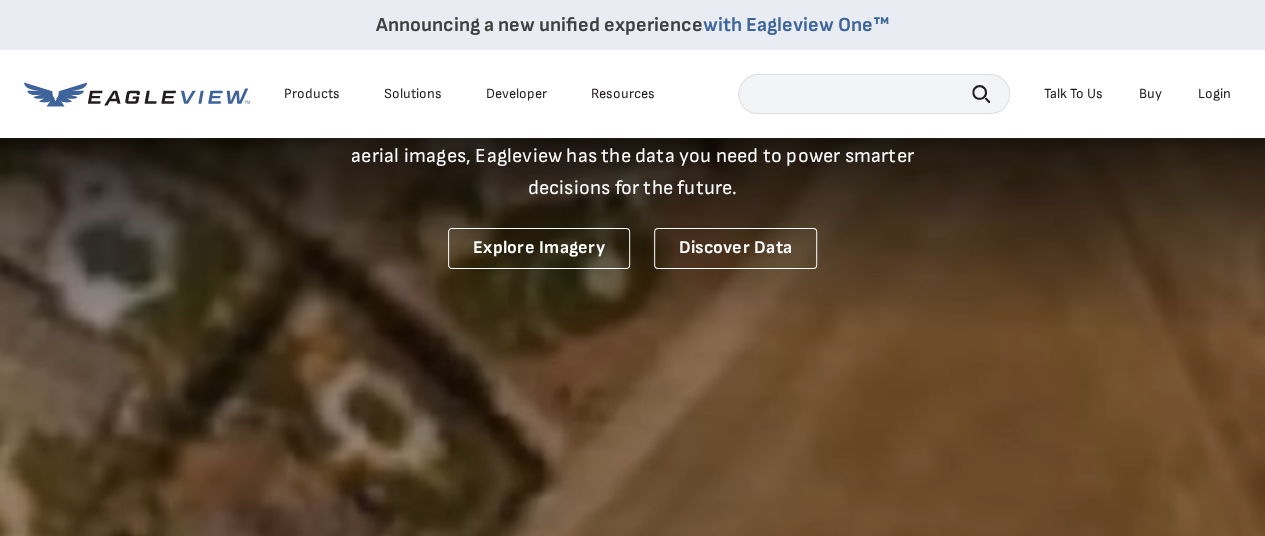 scroll, scrollTop: 0, scrollLeft: 0, axis: both 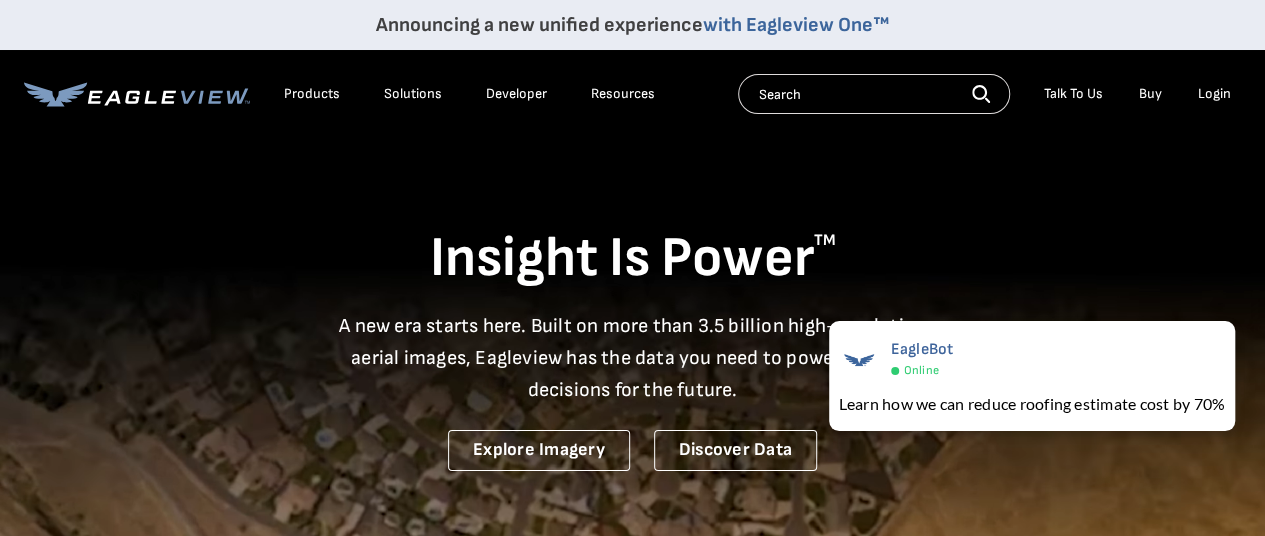 click on "Login" at bounding box center [1214, 94] 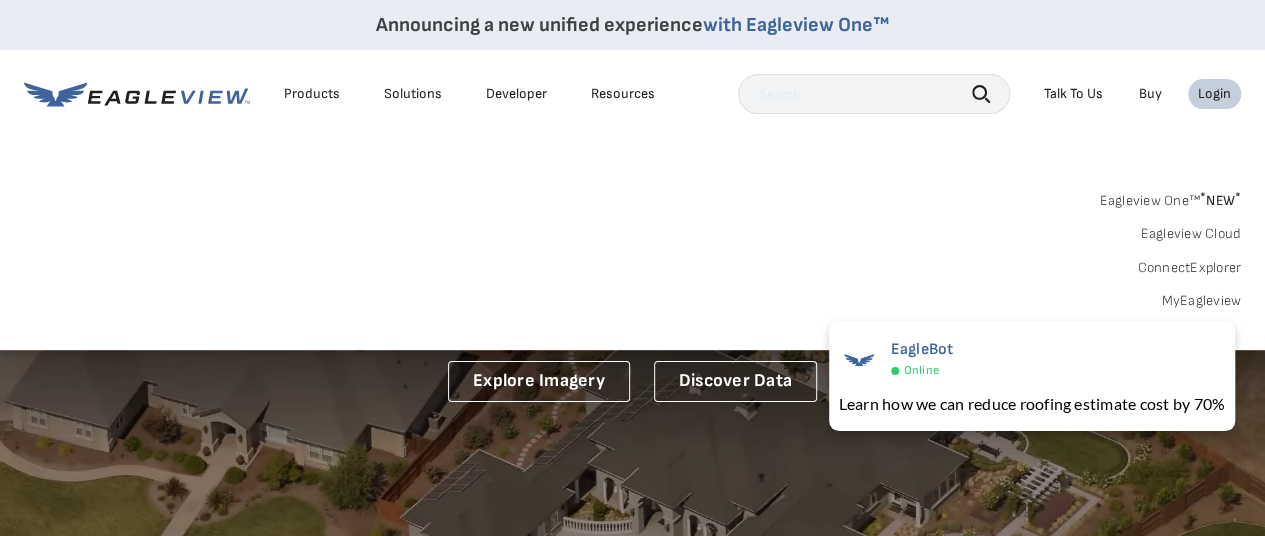 scroll, scrollTop: 100, scrollLeft: 0, axis: vertical 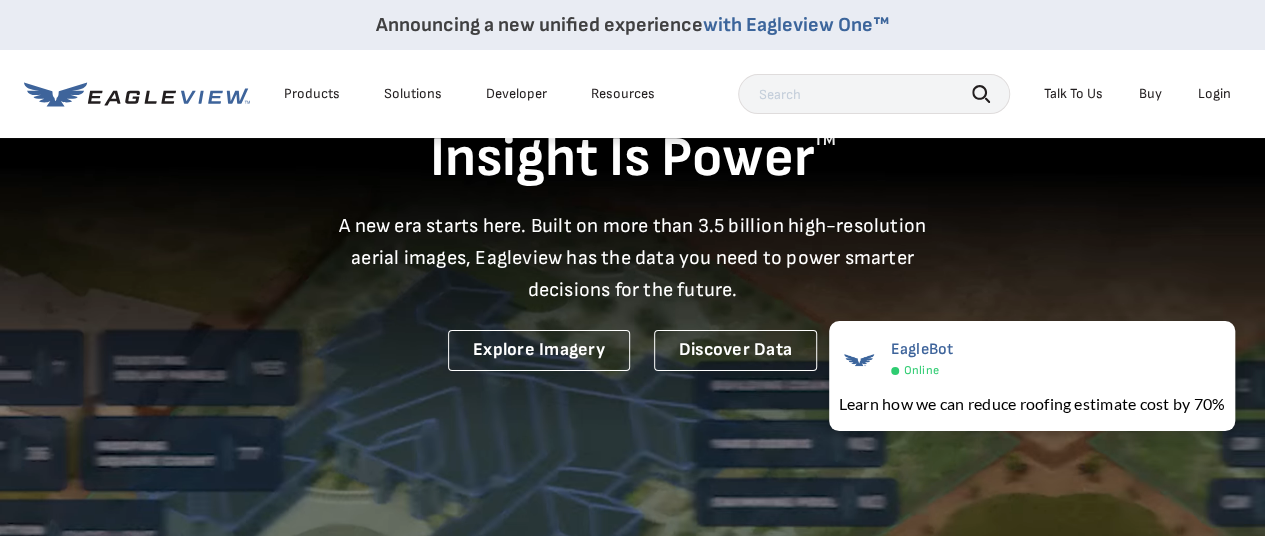 click on "Login" at bounding box center (1214, 94) 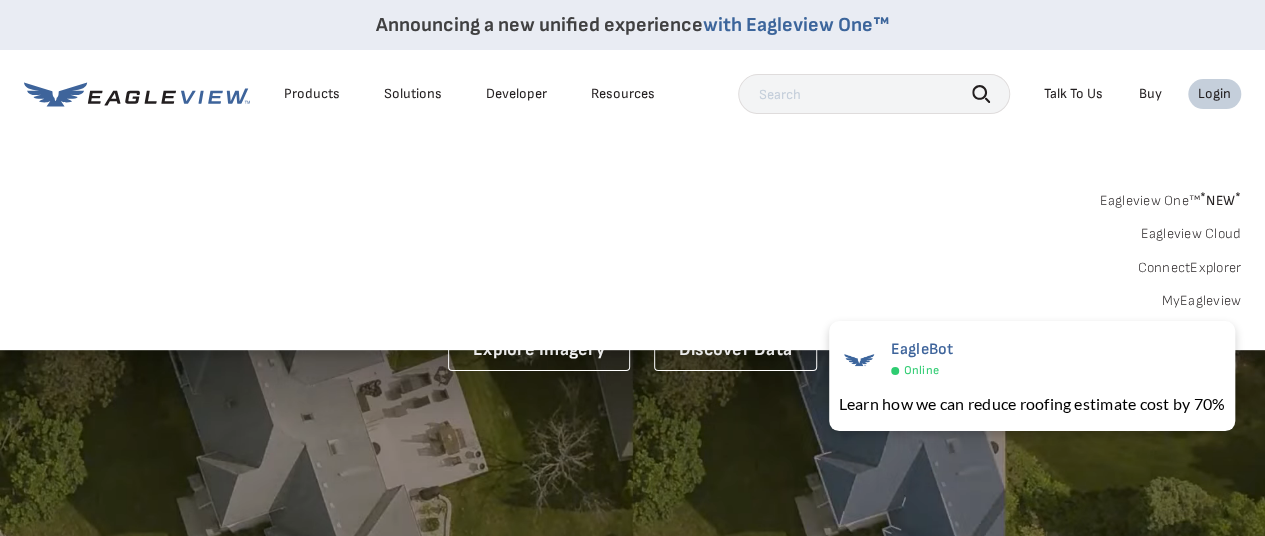 click on "Eagleview One™  * NEW *
Eagleview Cloud
ConnectExplorer
MyEagleview" at bounding box center (632, 248) 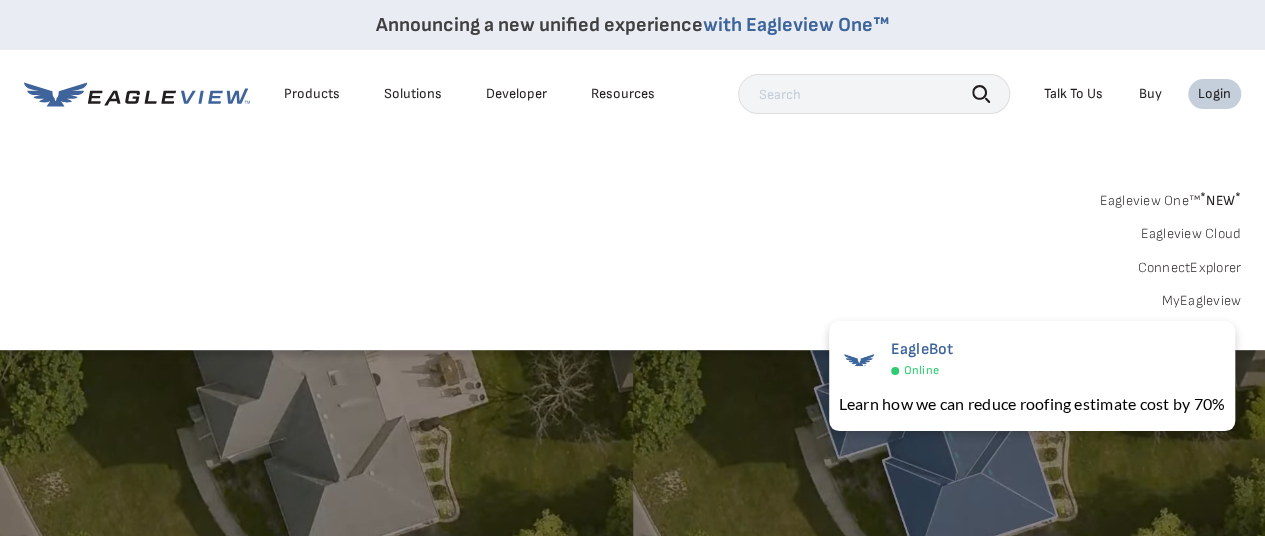 scroll, scrollTop: 200, scrollLeft: 0, axis: vertical 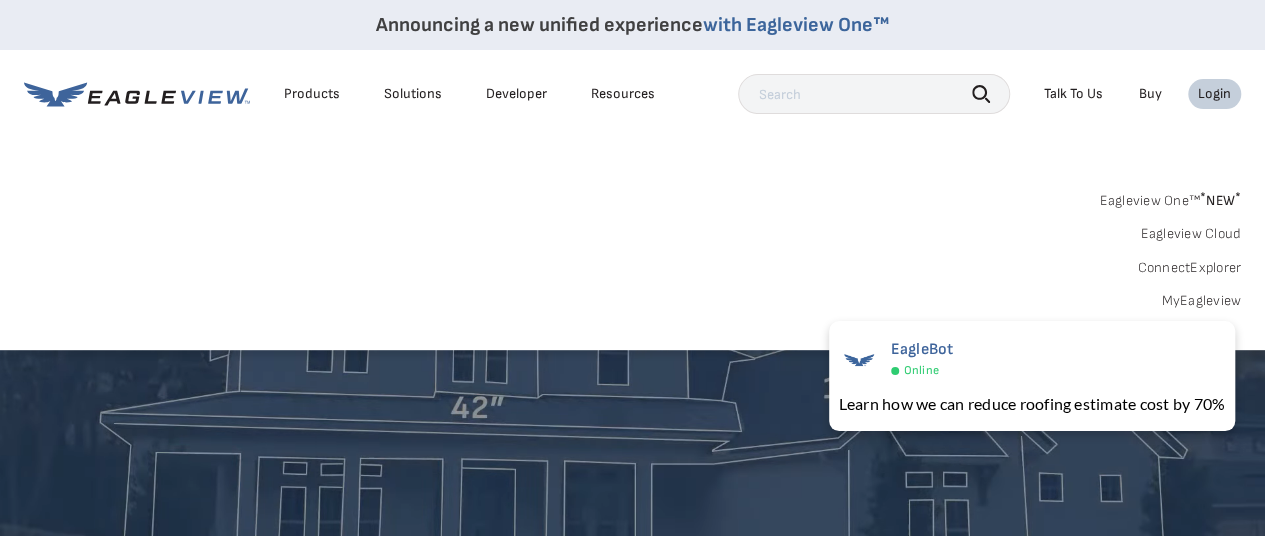 click on "Login" at bounding box center (1214, 94) 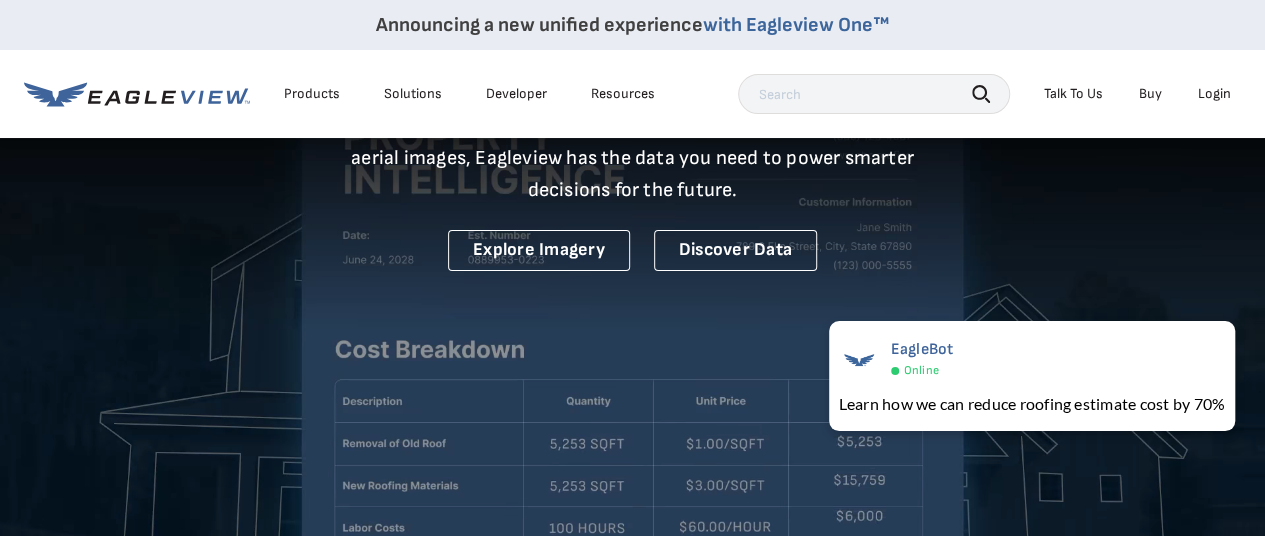 click on "Login" at bounding box center [1214, 94] 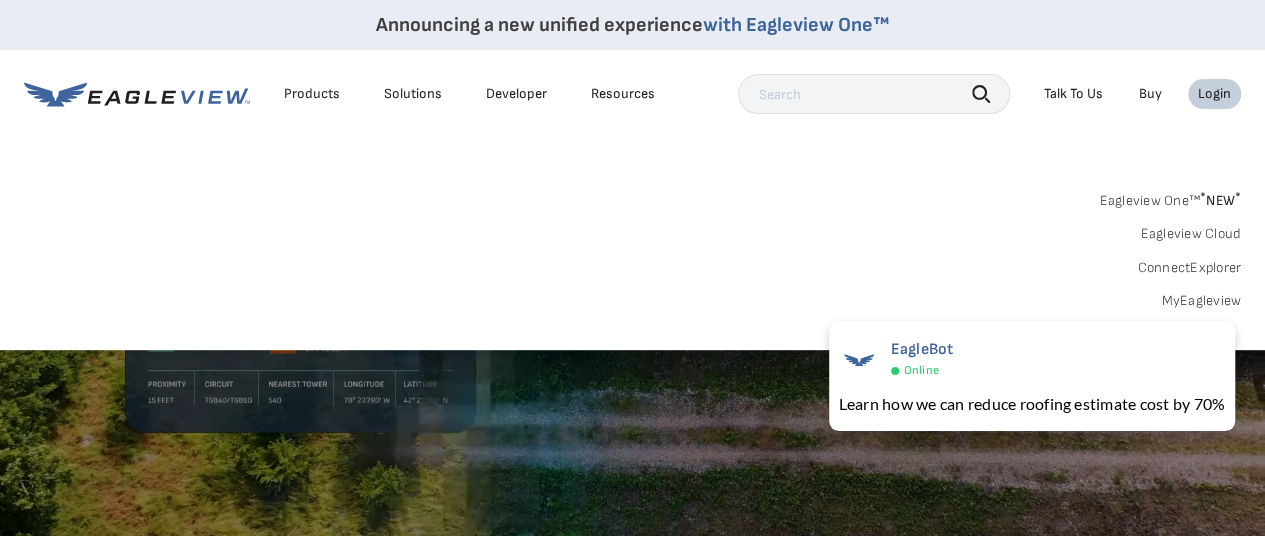 click on "Buy" at bounding box center (1150, 94) 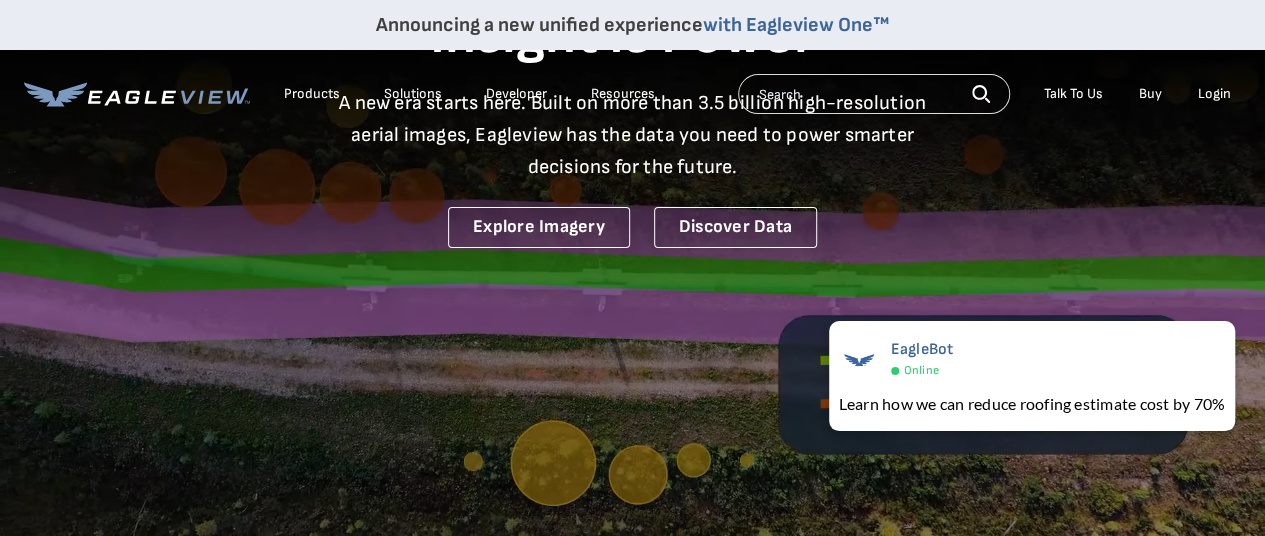 scroll, scrollTop: 0, scrollLeft: 0, axis: both 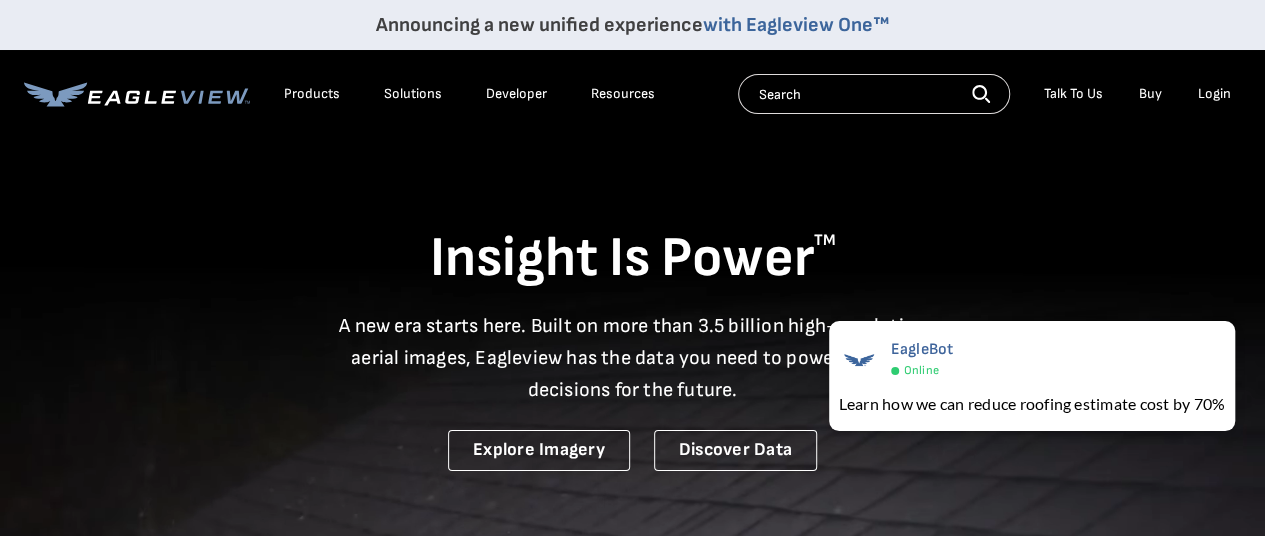 click on "Login" at bounding box center (1214, 94) 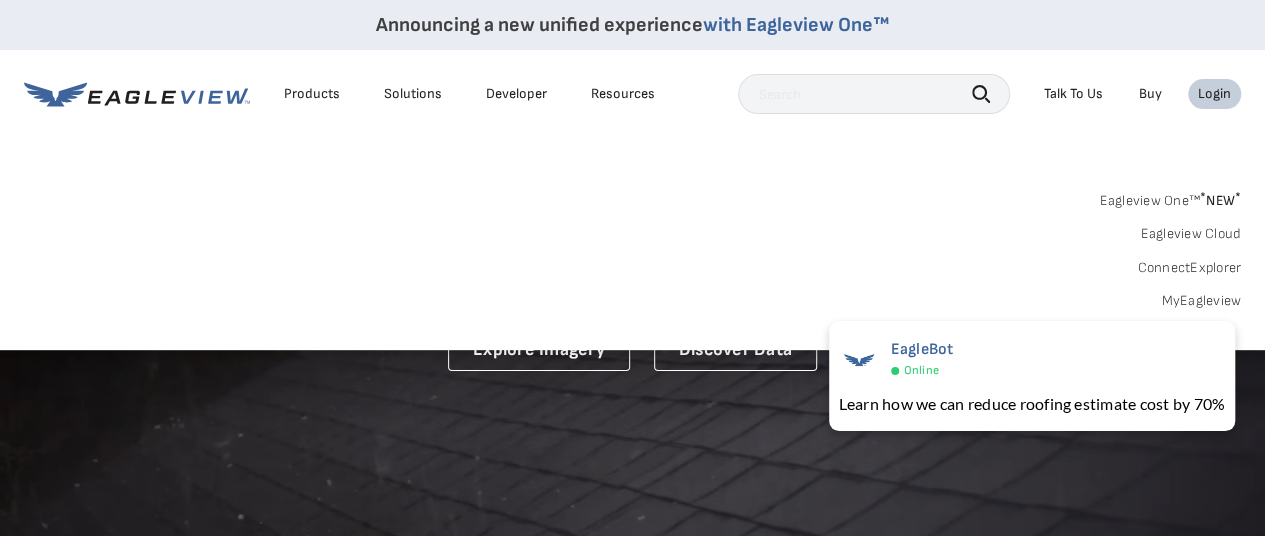scroll, scrollTop: 0, scrollLeft: 0, axis: both 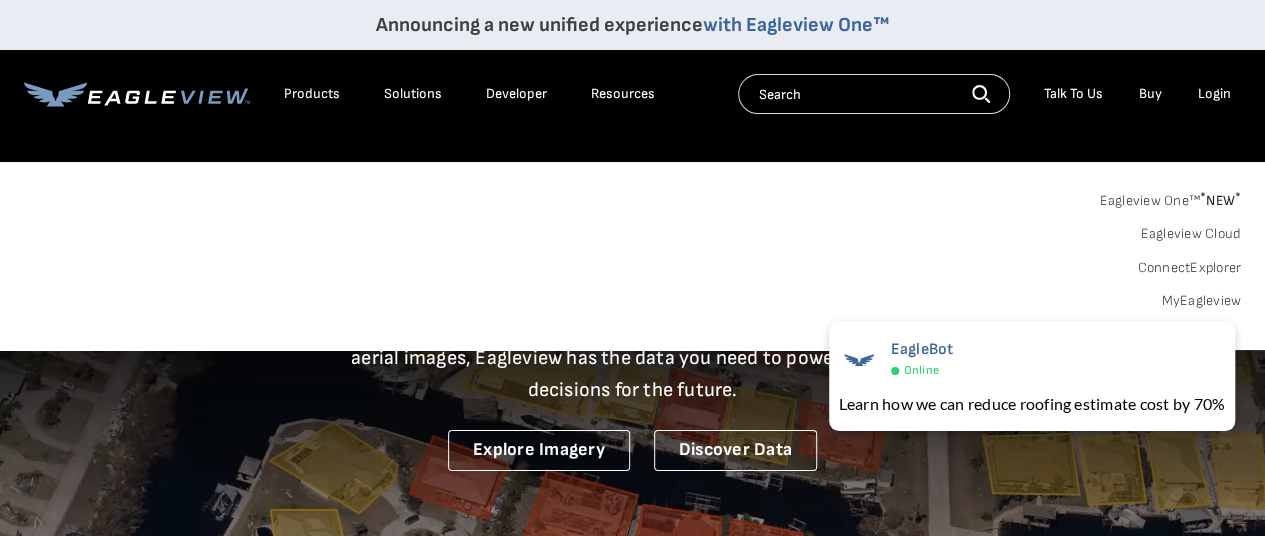 click on "MyEagleview" at bounding box center [1201, 301] 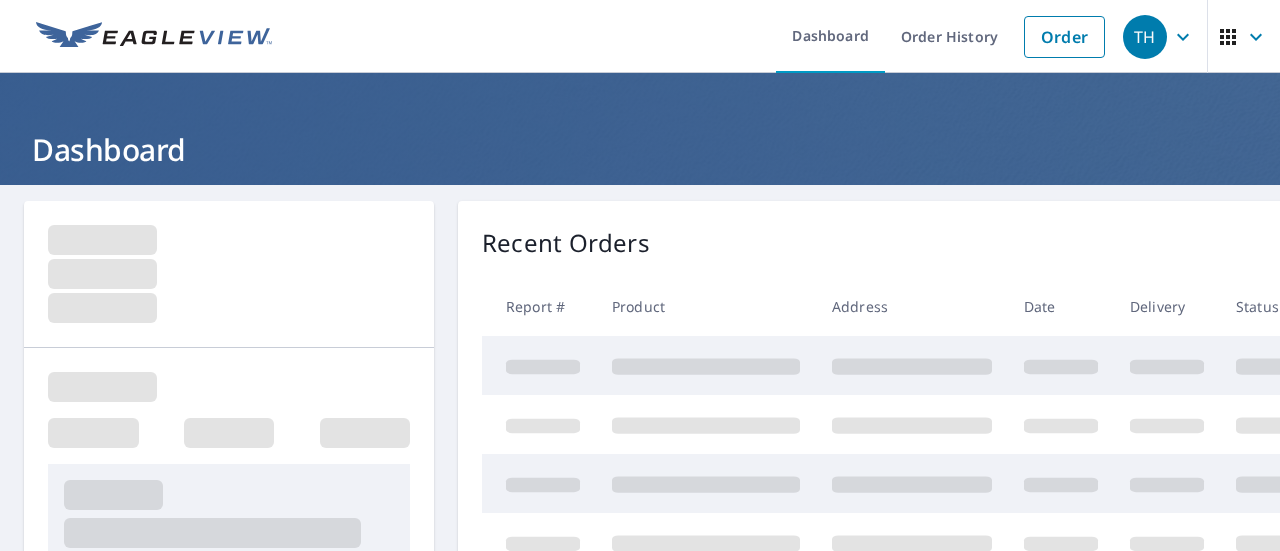 scroll, scrollTop: 0, scrollLeft: 0, axis: both 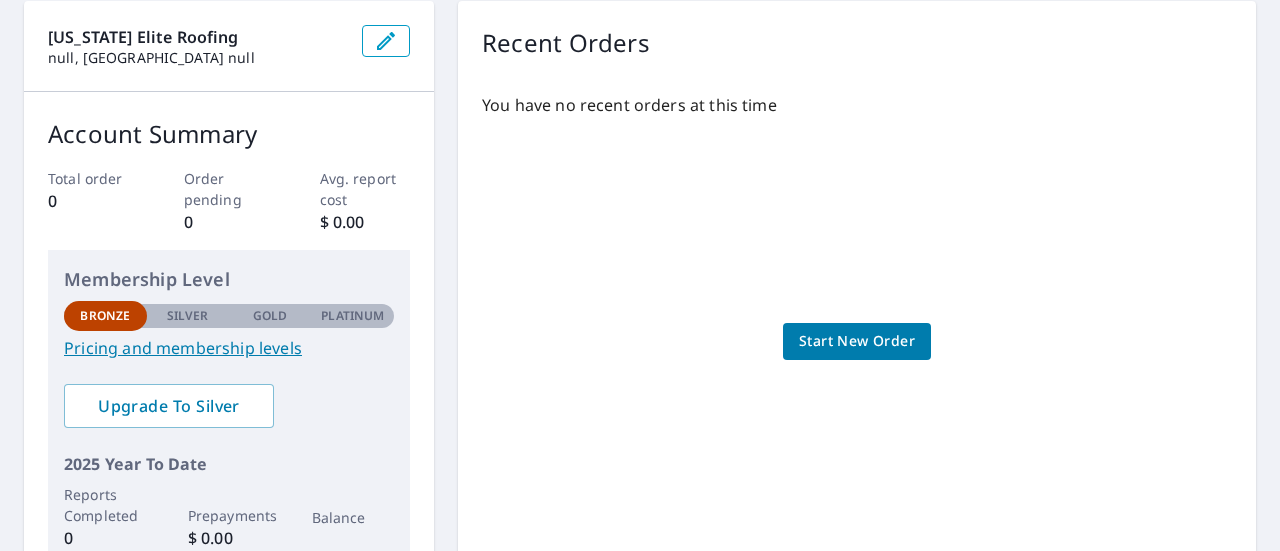 click on "Start New Order" at bounding box center [857, 341] 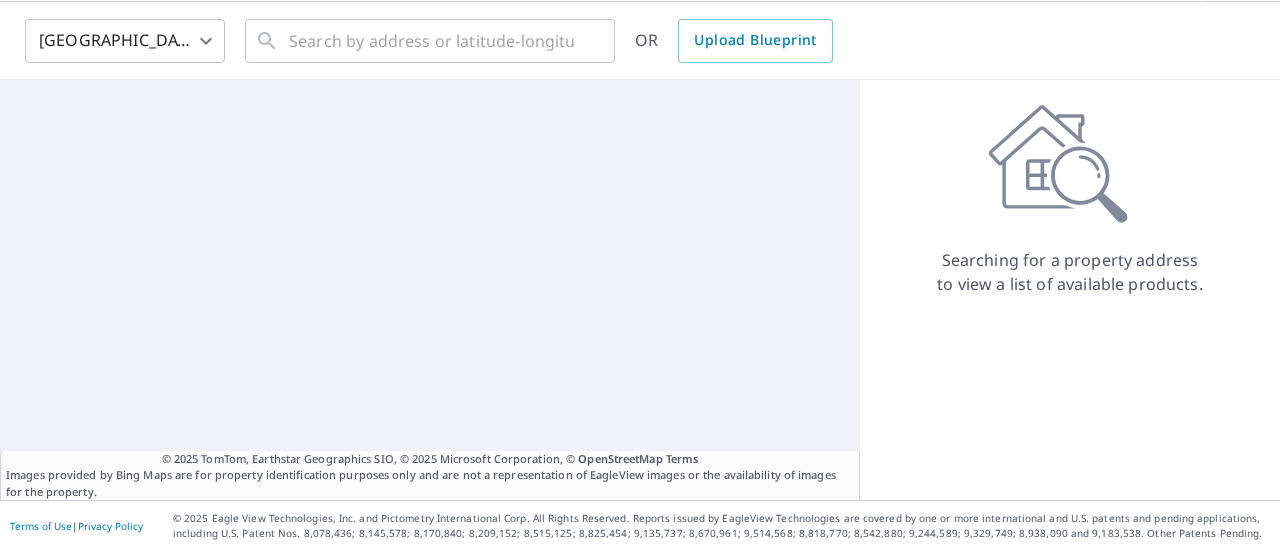scroll, scrollTop: 70, scrollLeft: 0, axis: vertical 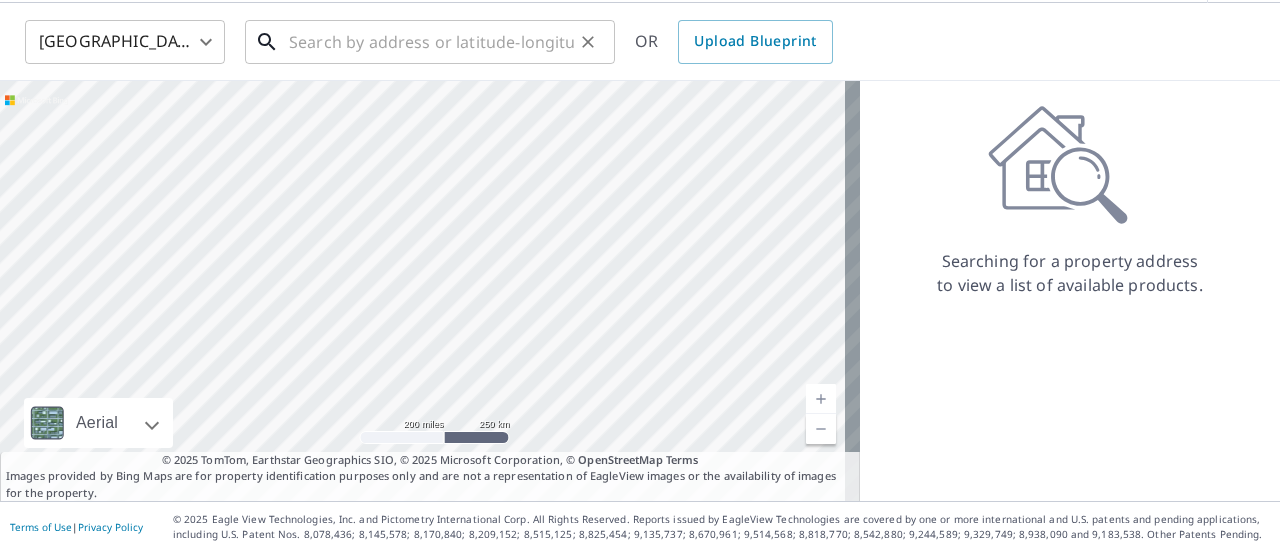 click at bounding box center [431, 42] 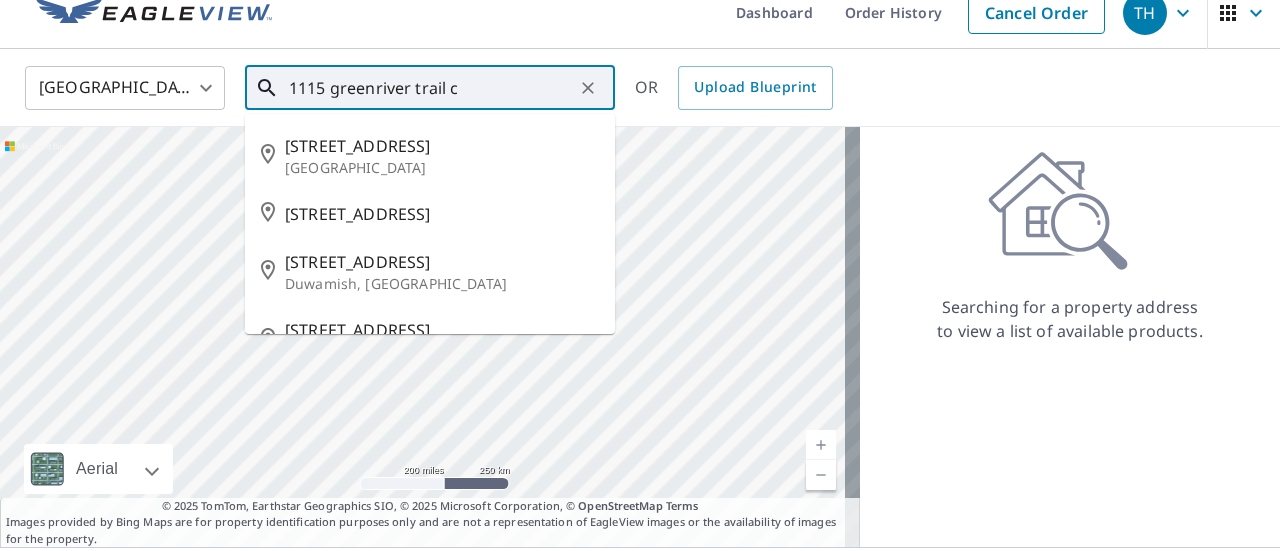 scroll, scrollTop: 0, scrollLeft: 0, axis: both 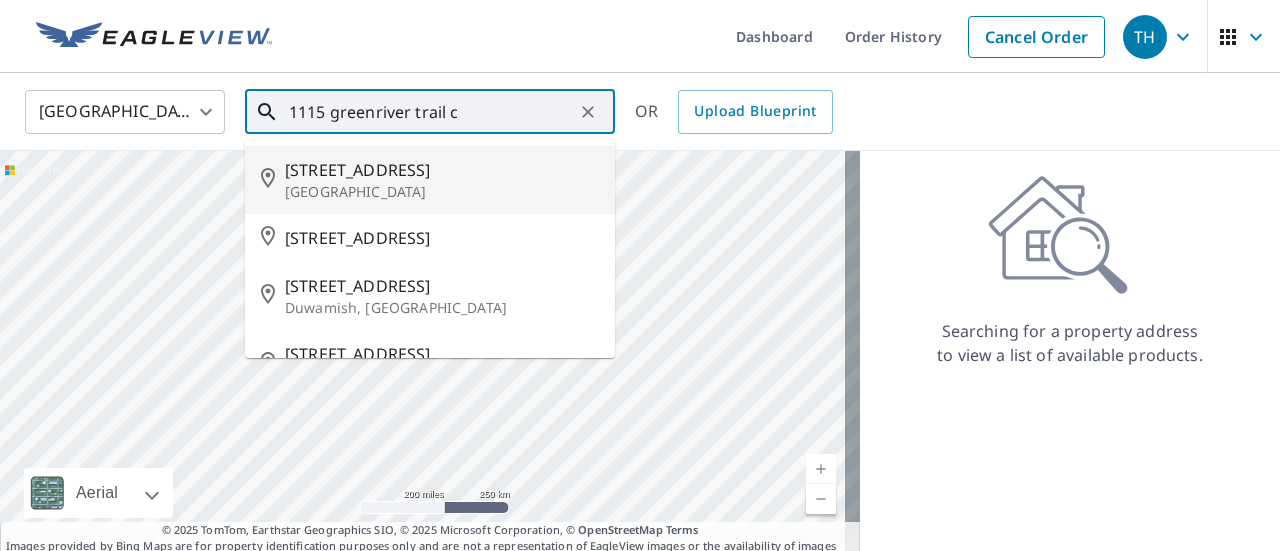 click on "Cleburne, TX 76033" at bounding box center (442, 192) 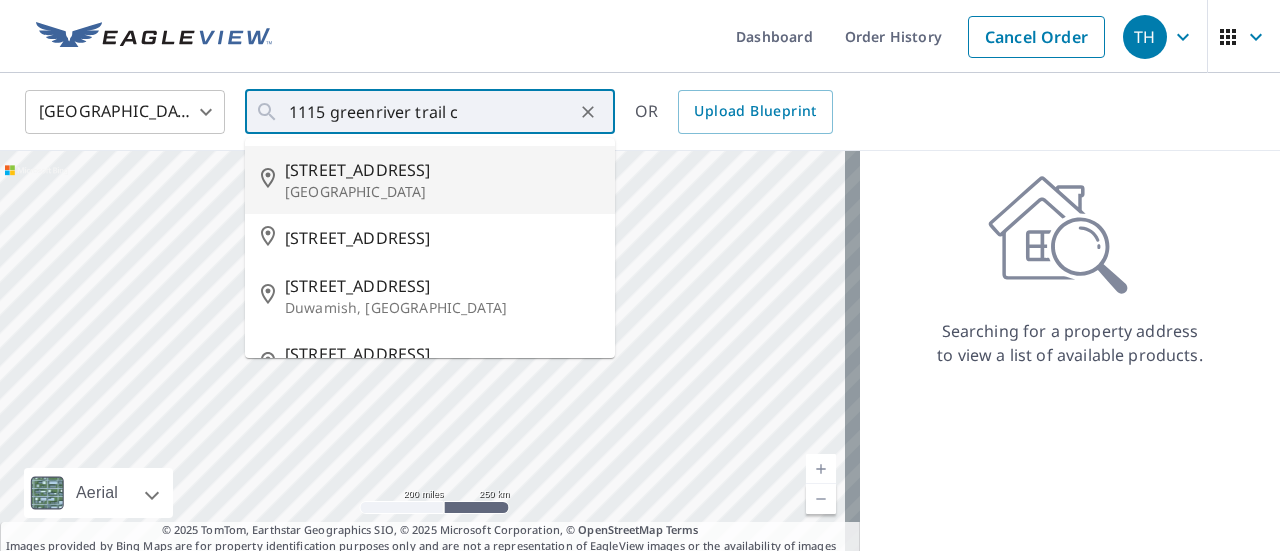 type on "1115 Green River Trail Cleburne, TX 76033" 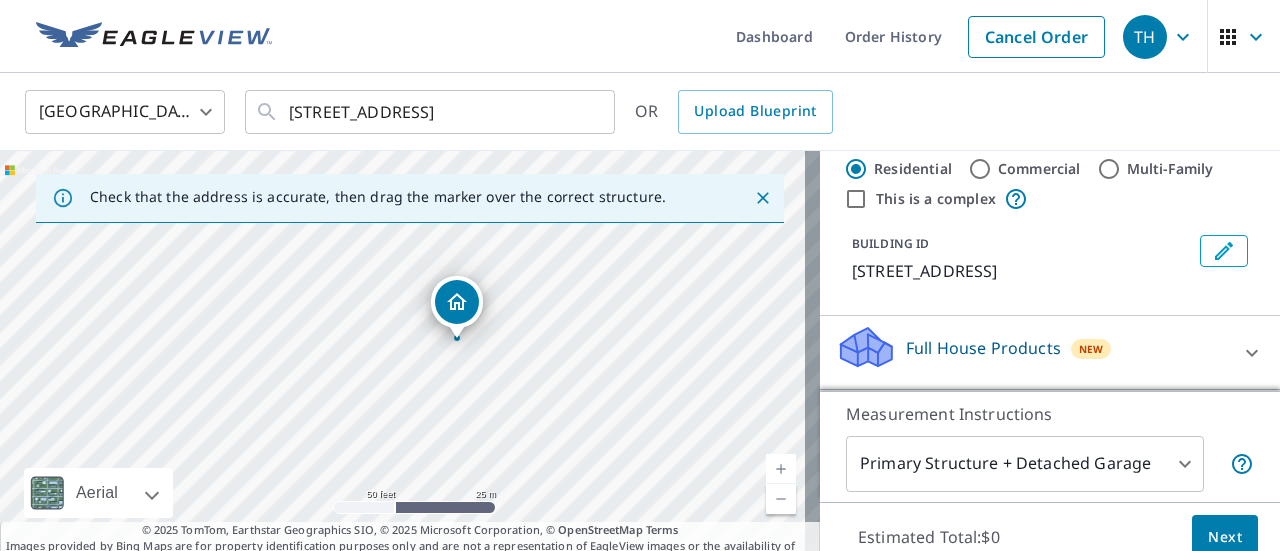 scroll, scrollTop: 100, scrollLeft: 0, axis: vertical 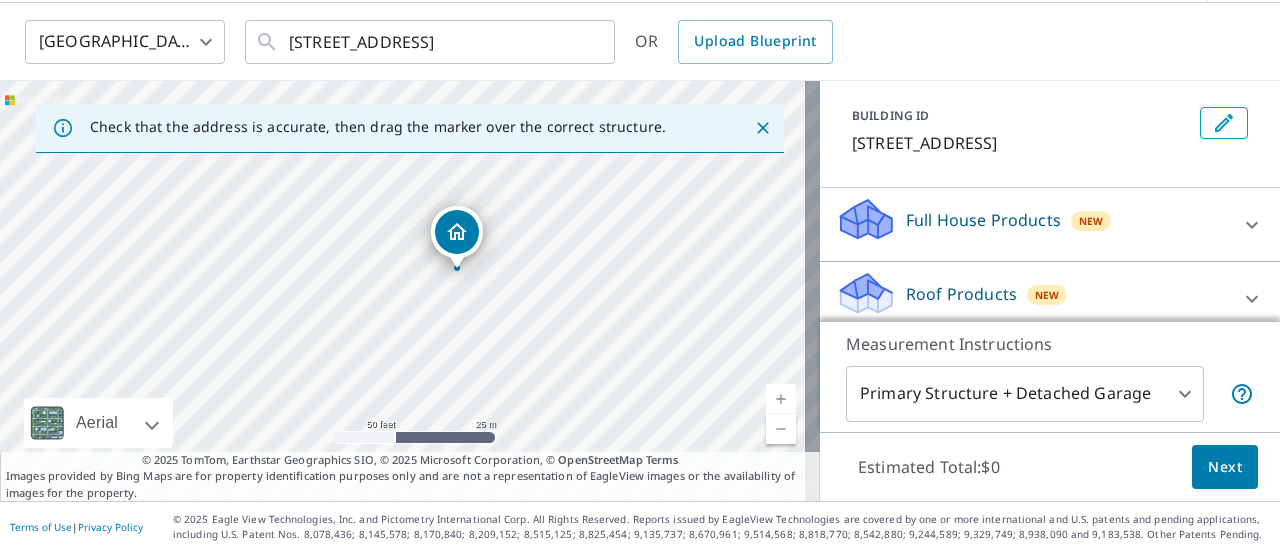 click on "TH TH
Dashboard Order History Cancel Order TH United States US ​ 1115 Green River Trail Cleburne, TX 76033 ​ OR Upload Blueprint Check that the address is accurate, then drag the marker over the correct structure. 1115 Green River Trl Cleburne, TX 76033 Aerial Road A standard road map Aerial A detailed look from above Labels Labels 50 feet 25 m © 2025 TomTom, © Vexcel Imaging, © 2025 Microsoft Corporation,  © OpenStreetMap Terms © 2025 TomTom, Earthstar Geographics SIO, © 2025 Microsoft Corporation, ©   OpenStreetMap   Terms Images provided by Bing Maps are for property identification purposes only and are not a representation of EagleView images or the availability of images for the property. PROPERTY TYPE Residential Commercial Multi-Family This is a complex BUILDING ID 1115 Green River Trl, Cleburne, TX, 76033 Full House Products New Full House™ $105 Roof Products New Premium $32.75 - $87 QuickSquares™ $18 Gutter $13.75 Bid Perfect™ $18 Solar Products New Inform Essentials+ $63.25 1" at bounding box center [640, 275] 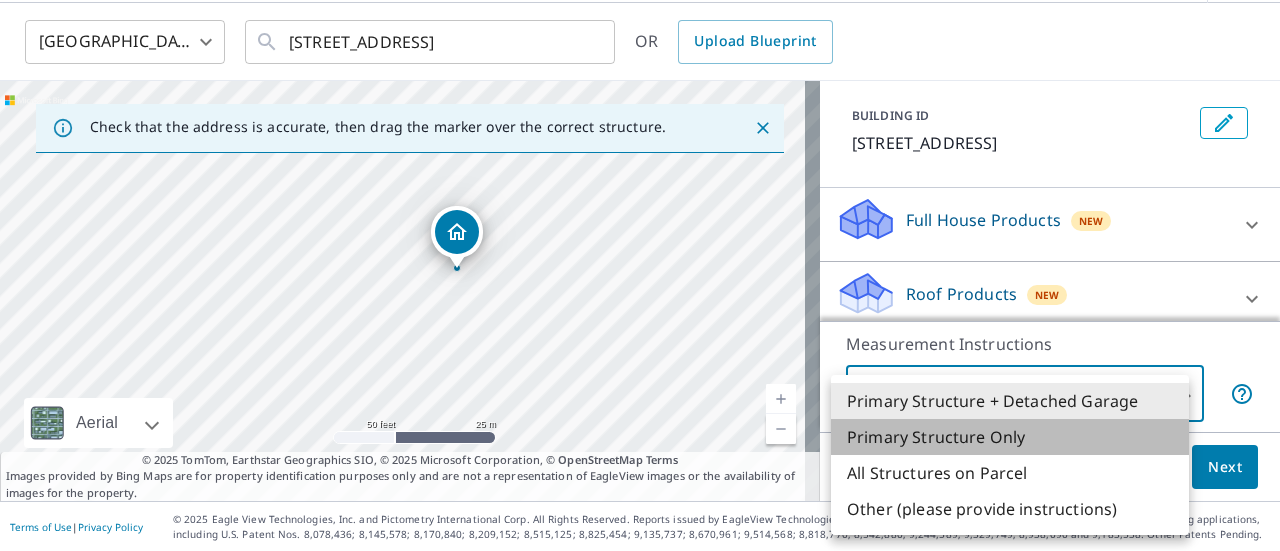 click on "Primary Structure Only" at bounding box center (1010, 437) 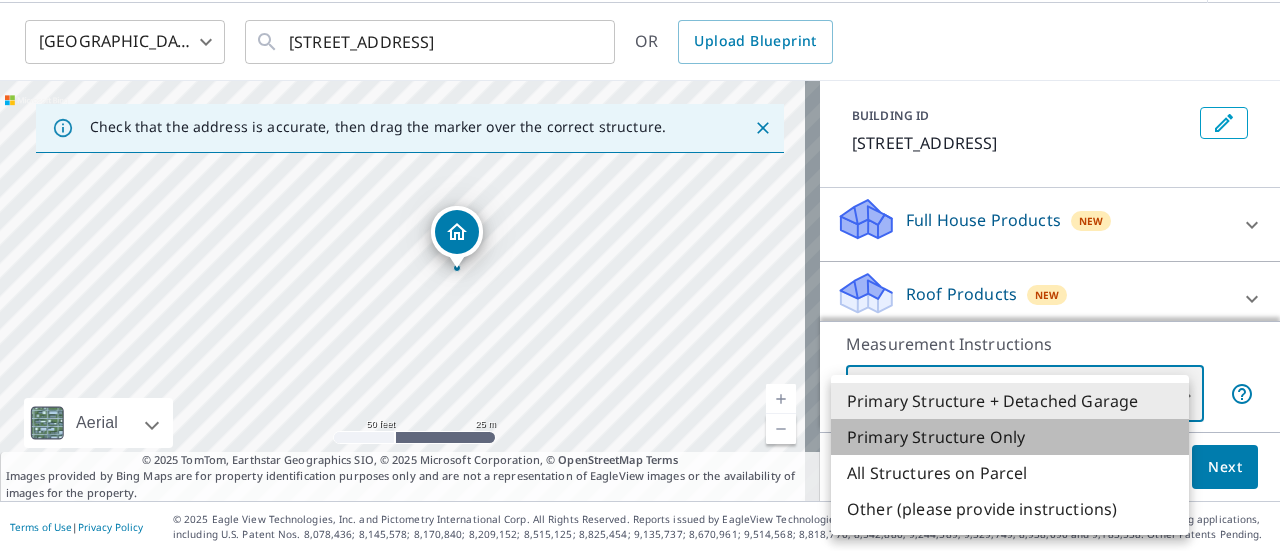 type on "2" 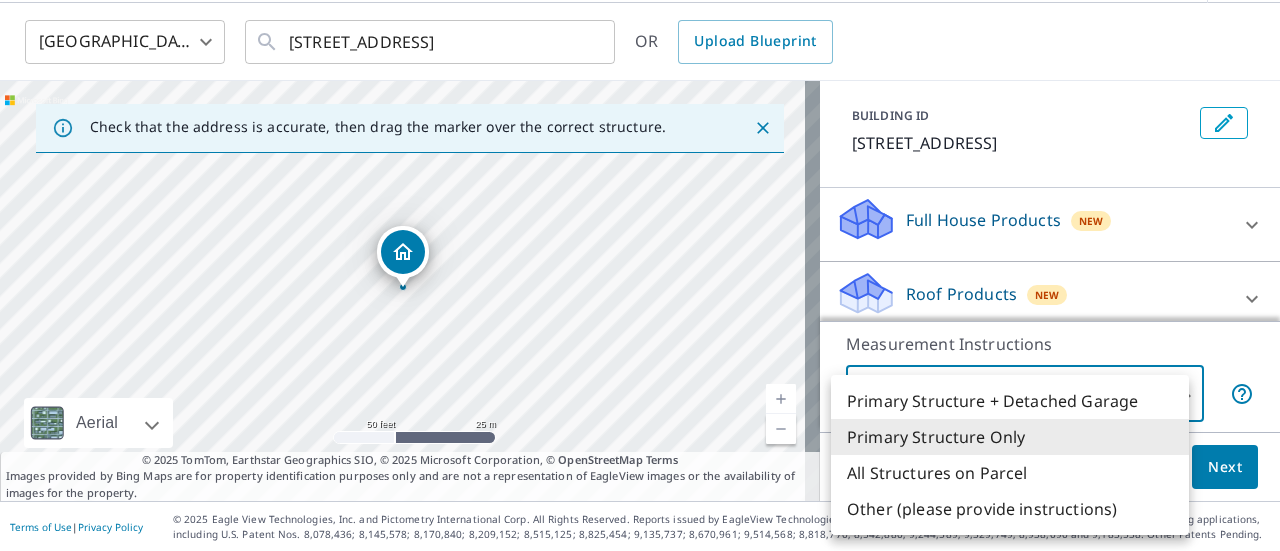 click on "TH TH
Dashboard Order History Cancel Order TH United States US ​ 1115 Green River Trail Cleburne, TX 76033 ​ OR Upload Blueprint Check that the address is accurate, then drag the marker over the correct structure. 1115 Green River Trl Cleburne, TX 76033 Aerial Road A standard road map Aerial A detailed look from above Labels Labels 50 feet 25 m © 2025 TomTom, © Vexcel Imaging, © 2025 Microsoft Corporation,  © OpenStreetMap Terms © 2025 TomTom, Earthstar Geographics SIO, © 2025 Microsoft Corporation, ©   OpenStreetMap   Terms Images provided by Bing Maps are for property identification purposes only and are not a representation of EagleView images or the availability of images for the property. PROPERTY TYPE Residential Commercial Multi-Family This is a complex BUILDING ID 1115 Green River Trl, Cleburne, TX, 76033 Full House Products New Full House™ $105 Roof Products New Premium $32.75 - $87 QuickSquares™ $18 Gutter $13.75 Bid Perfect™ $18 Solar Products New Inform Essentials+ $63.25 2" at bounding box center (640, 275) 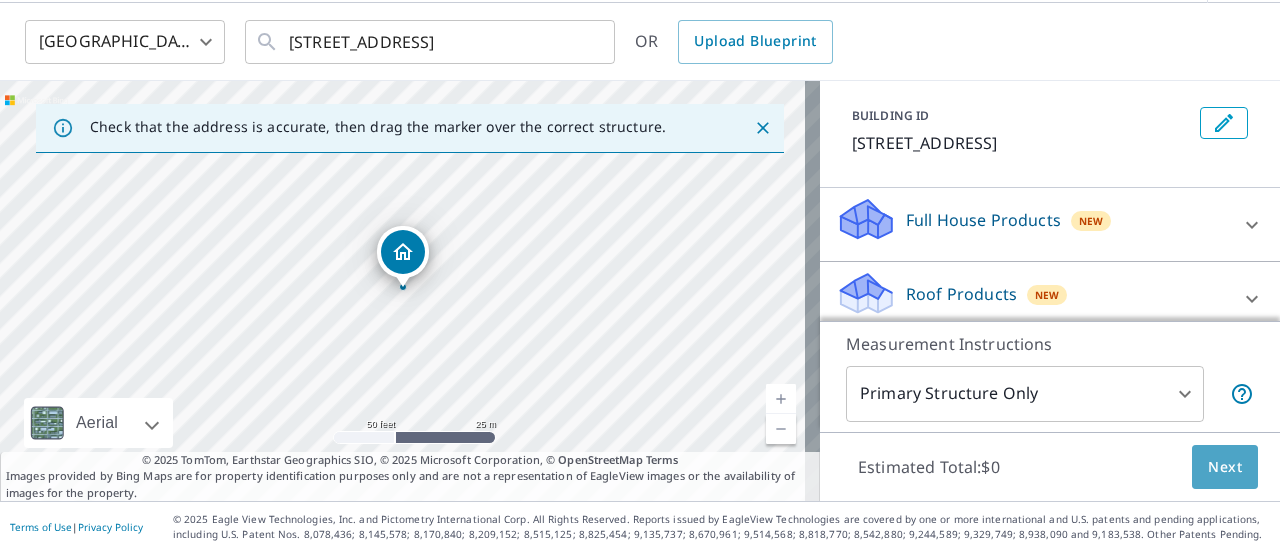 click on "Next" at bounding box center (1225, 467) 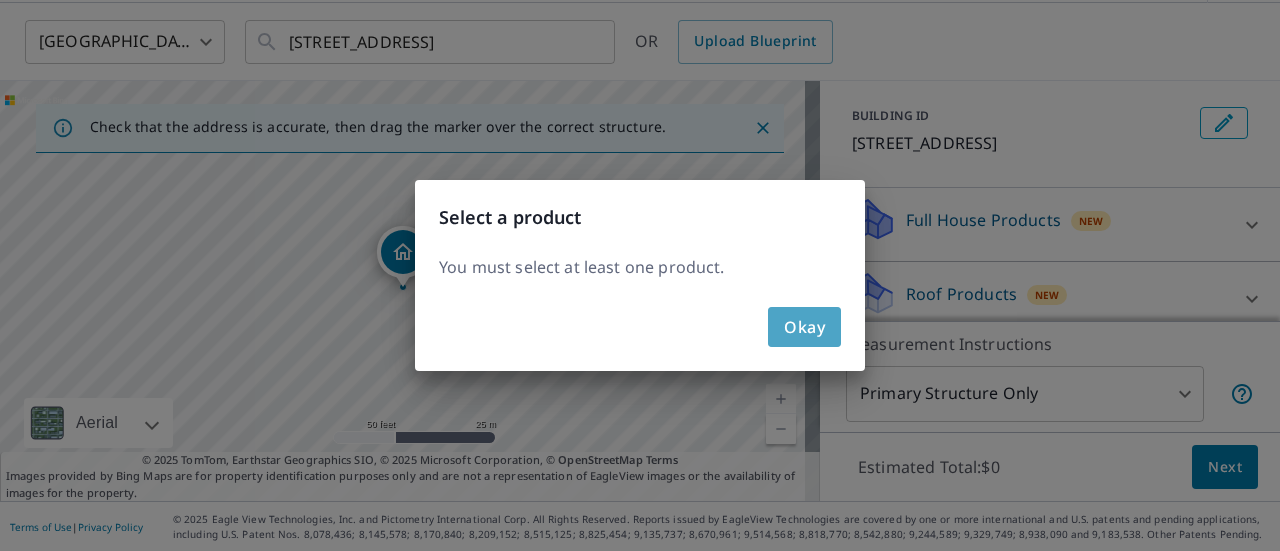 click on "Okay" at bounding box center (804, 327) 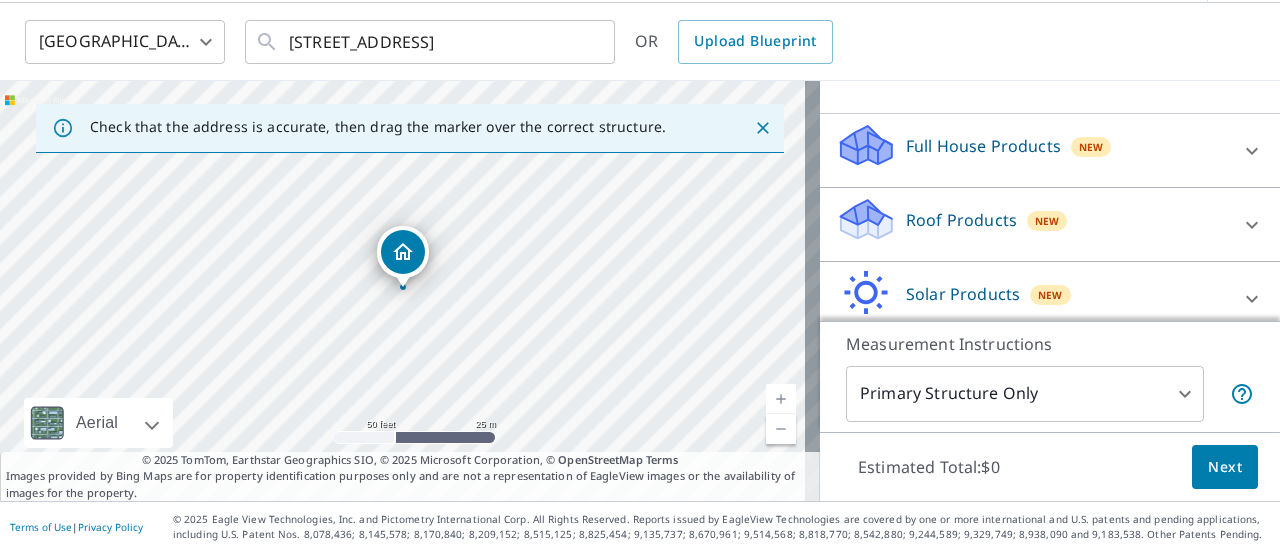 scroll, scrollTop: 200, scrollLeft: 0, axis: vertical 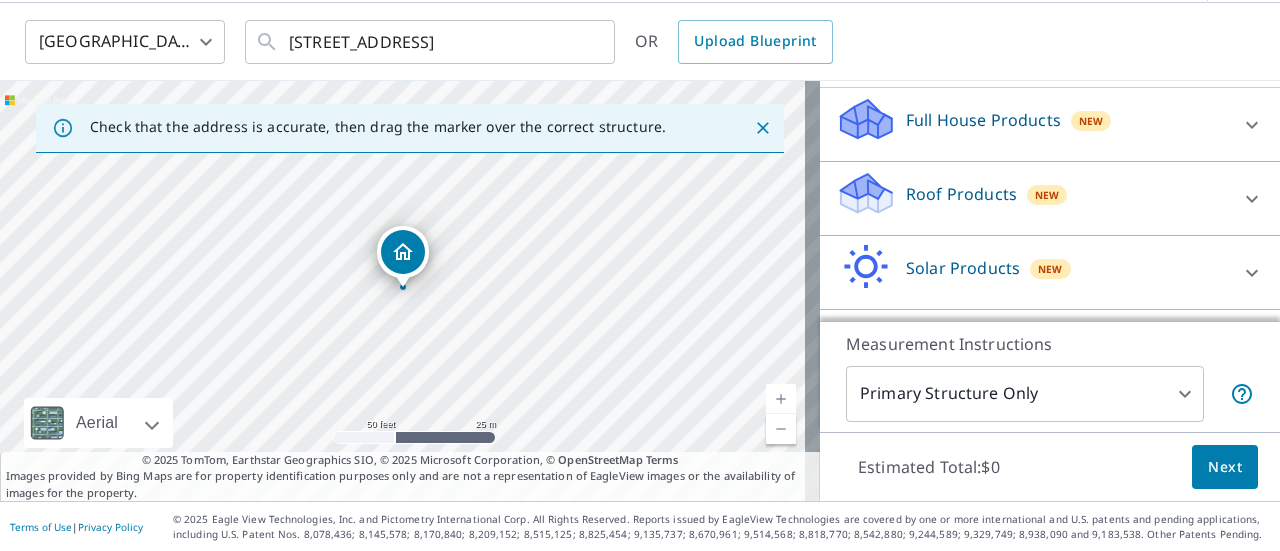 click on "Roof Products" at bounding box center (961, 194) 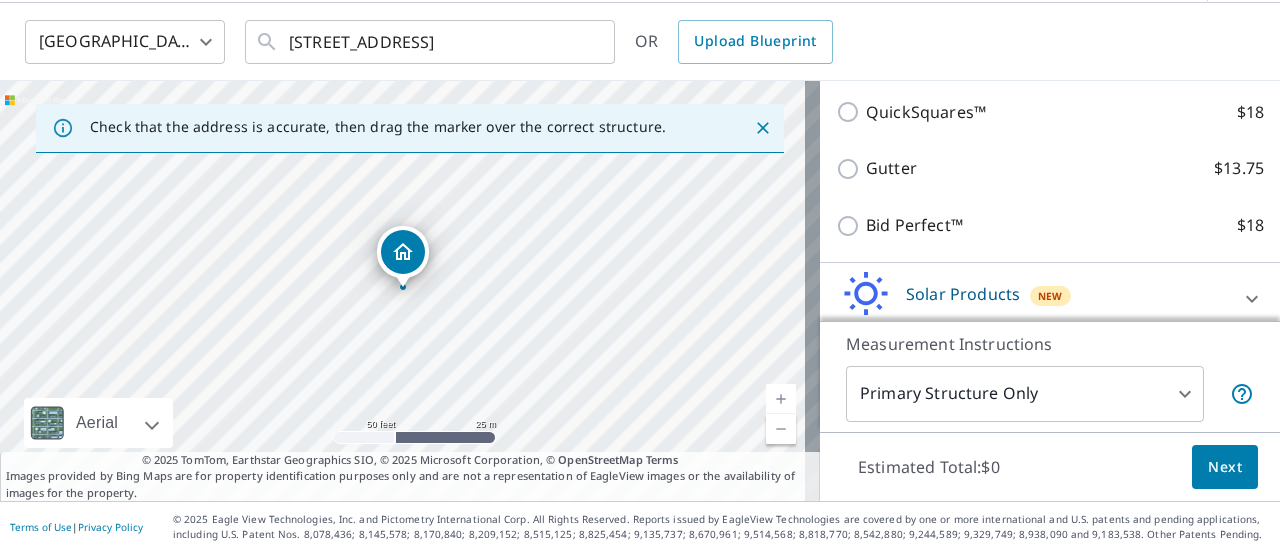 scroll, scrollTop: 300, scrollLeft: 0, axis: vertical 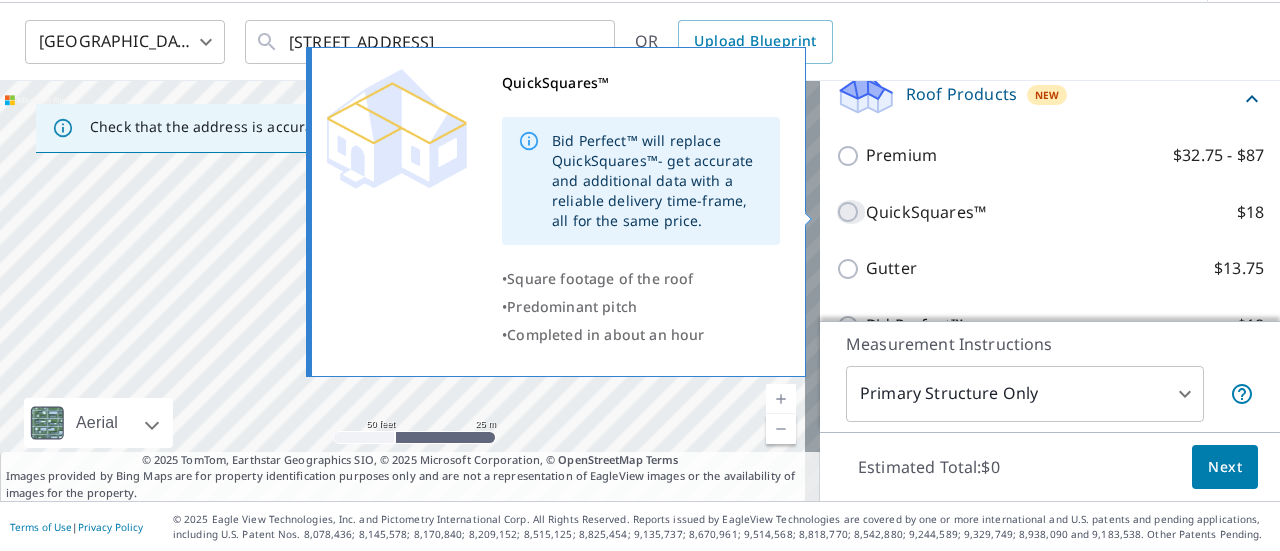 click on "QuickSquares™ $18" at bounding box center (851, 212) 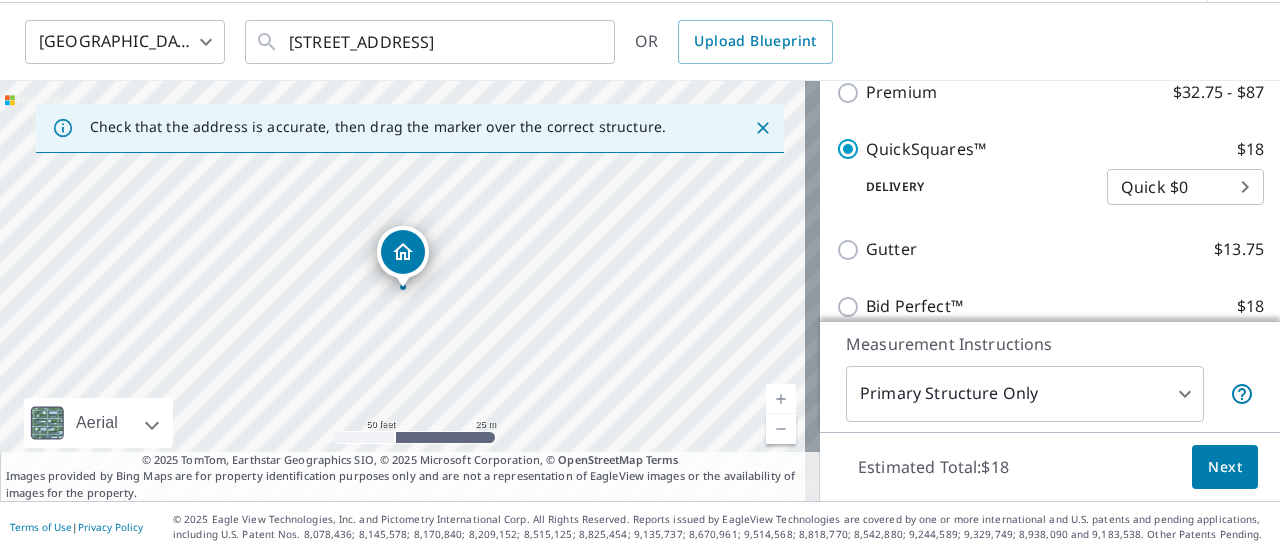 scroll, scrollTop: 400, scrollLeft: 0, axis: vertical 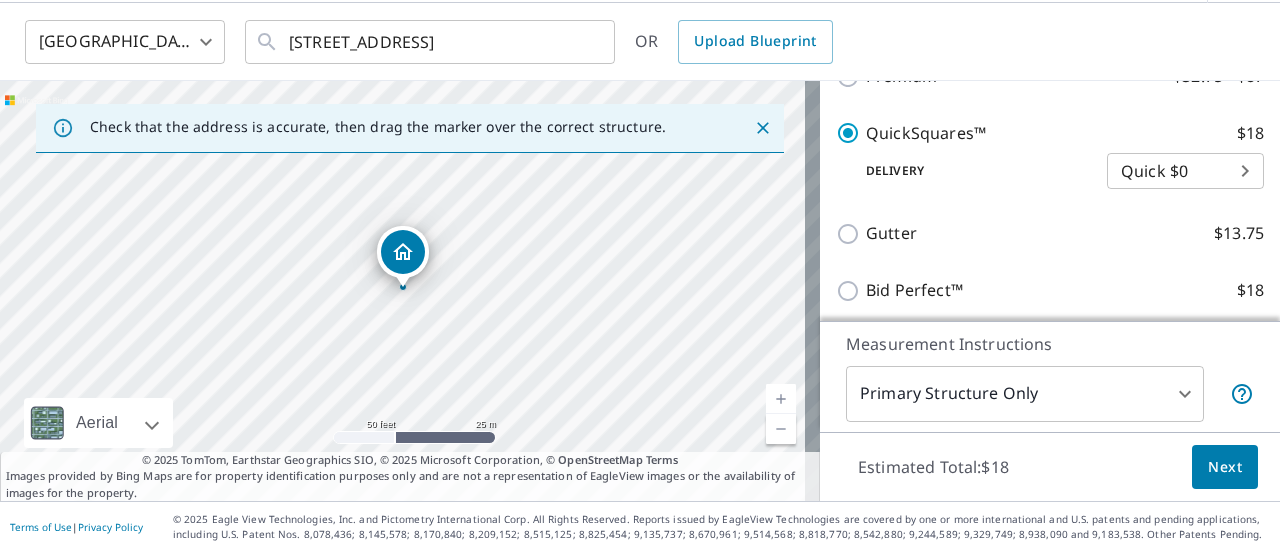 click on "TH TH
Dashboard Order History Cancel Order TH United States US ​ 1115 Green River Trail Cleburne, TX 76033 ​ OR Upload Blueprint Check that the address is accurate, then drag the marker over the correct structure. 1115 Green River Trl Cleburne, TX 76033 Aerial Road A standard road map Aerial A detailed look from above Labels Labels 50 feet 25 m © 2025 TomTom, © Vexcel Imaging, © 2025 Microsoft Corporation,  © OpenStreetMap Terms © 2025 TomTom, Earthstar Geographics SIO, © 2025 Microsoft Corporation, ©   OpenStreetMap   Terms Images provided by Bing Maps are for property identification purposes only and are not a representation of EagleView images or the availability of images for the property. PROPERTY TYPE Residential Commercial Multi-Family This is a complex BUILDING ID 1115 Green River Trl, Cleburne, TX, 76033 Full House Products New Full House™ $105 Roof Products New QuickSquares™ with Quick Delivery Premium $32.75 - $87 QuickSquares™ $18 Delivery Quick $0 45 ​ Gutter $13.75 $18 2" at bounding box center (640, 275) 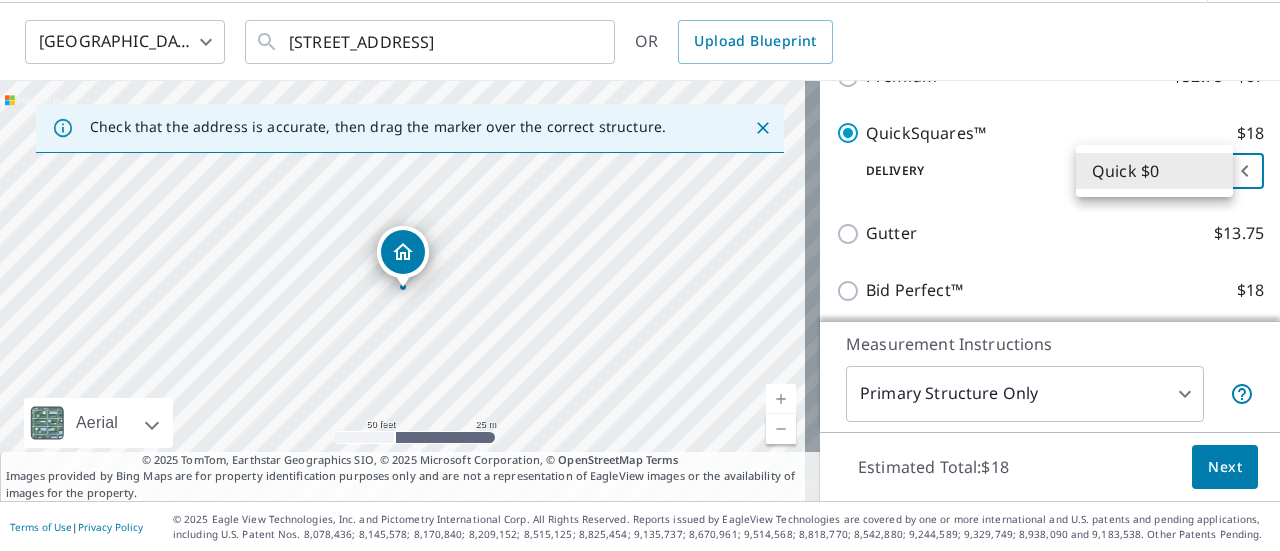 click at bounding box center [640, 275] 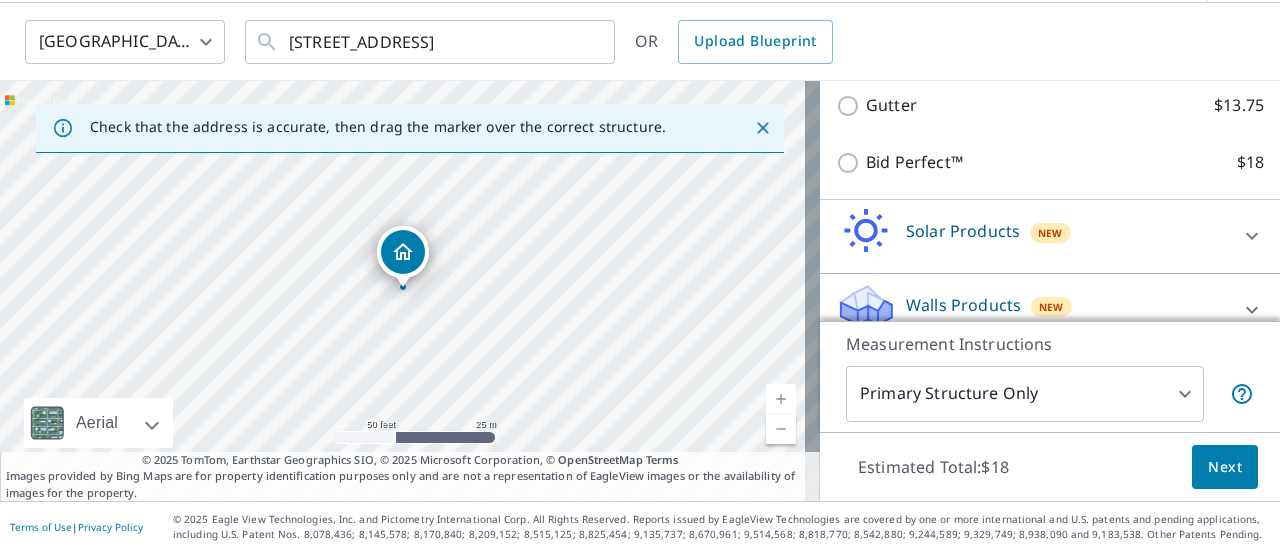 scroll, scrollTop: 554, scrollLeft: 0, axis: vertical 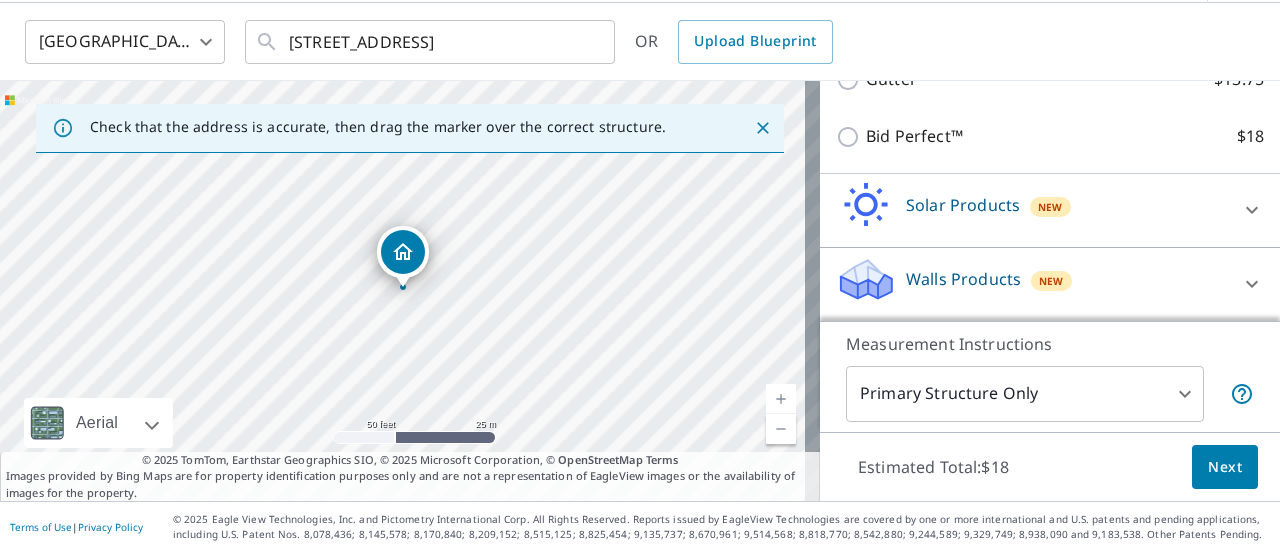 click on "Next" at bounding box center (1225, 467) 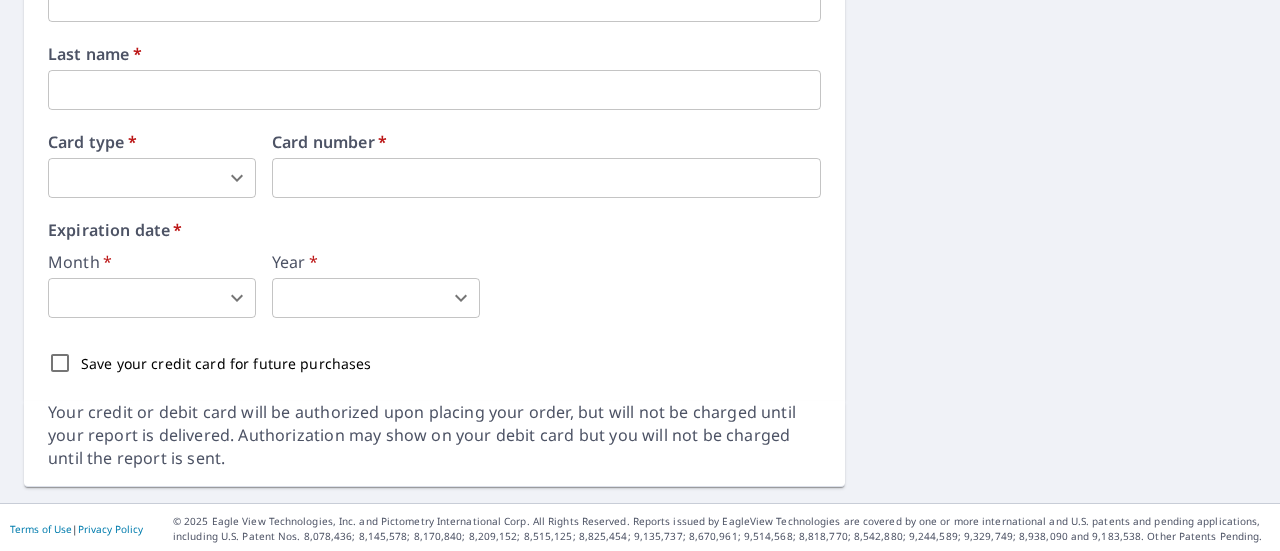 scroll, scrollTop: 192, scrollLeft: 0, axis: vertical 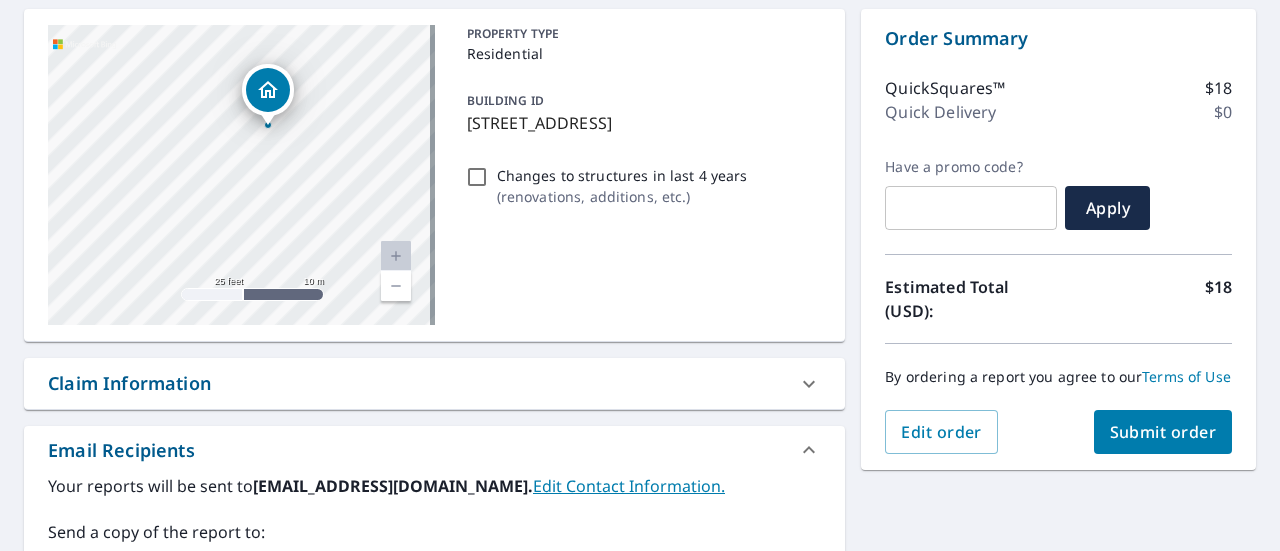 drag, startPoint x: 175, startPoint y: 211, endPoint x: 345, endPoint y: 139, distance: 184.61853 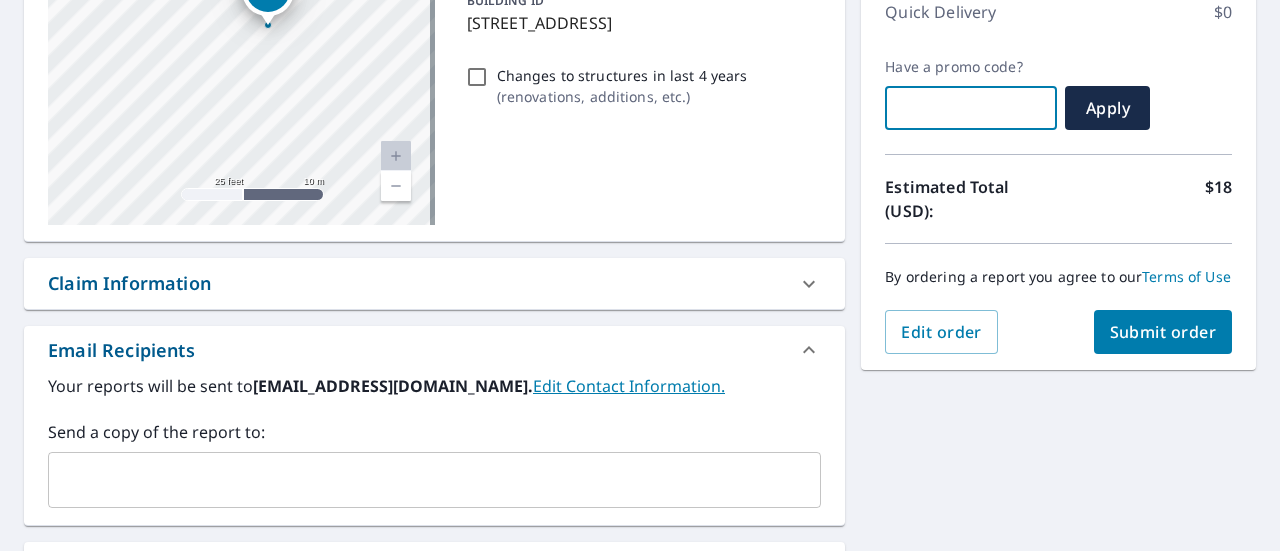 click at bounding box center [971, 108] 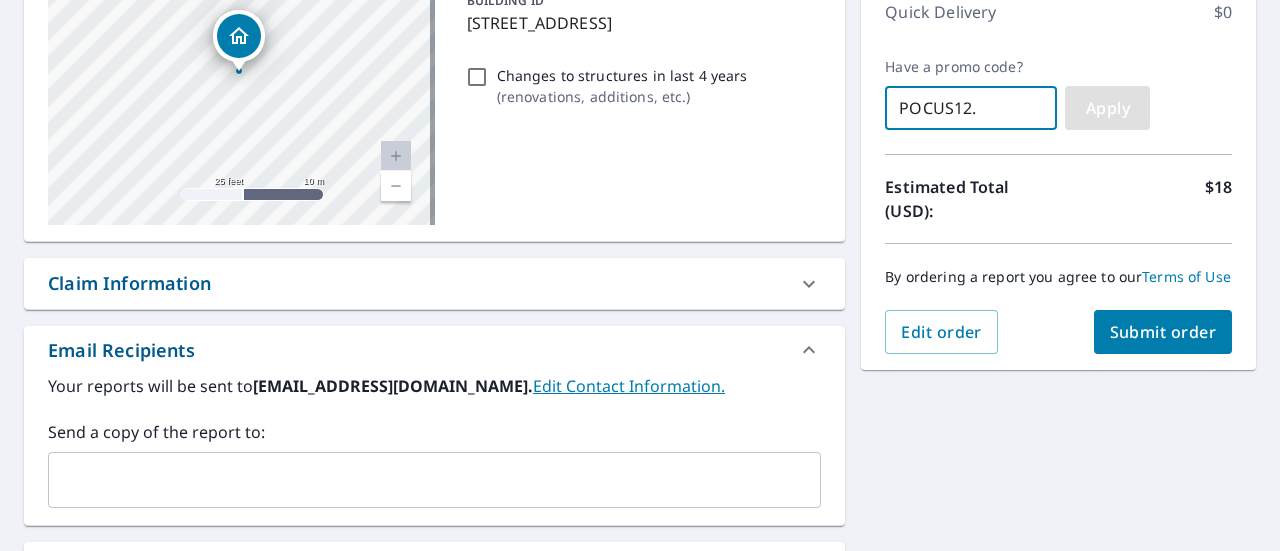 type on "POCUS12." 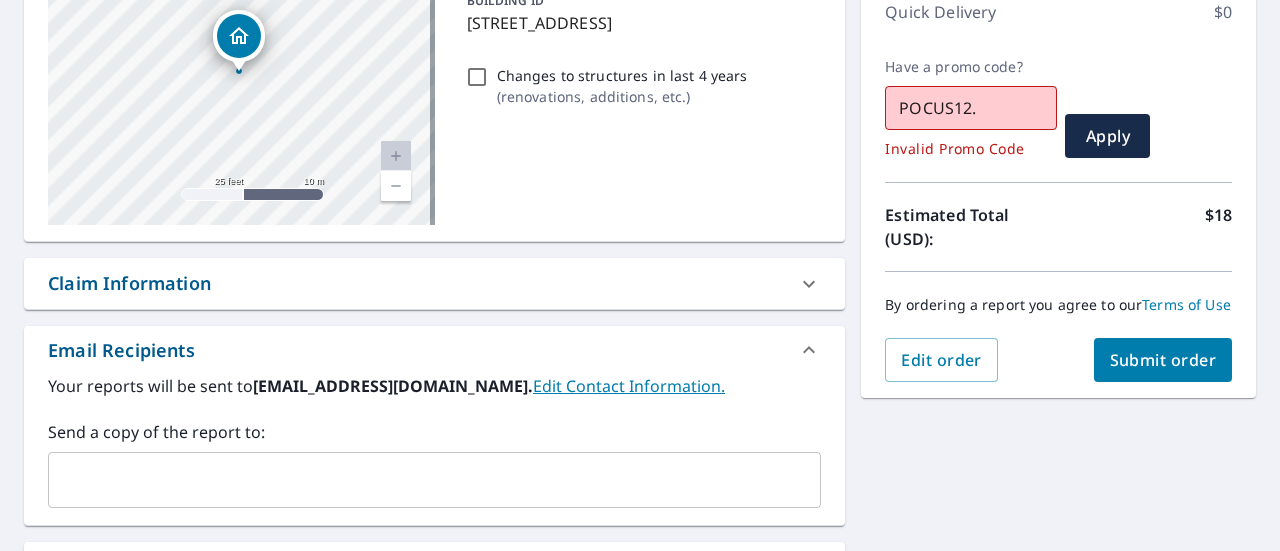 click on "POCUS12." at bounding box center [971, 108] 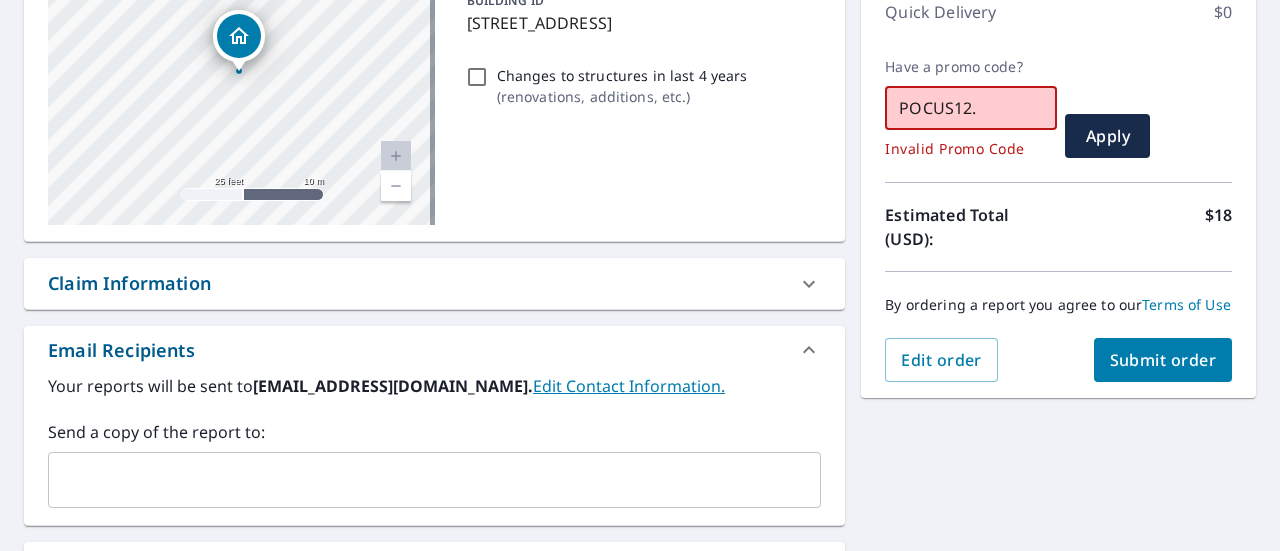 click on "POCUS12." at bounding box center [971, 108] 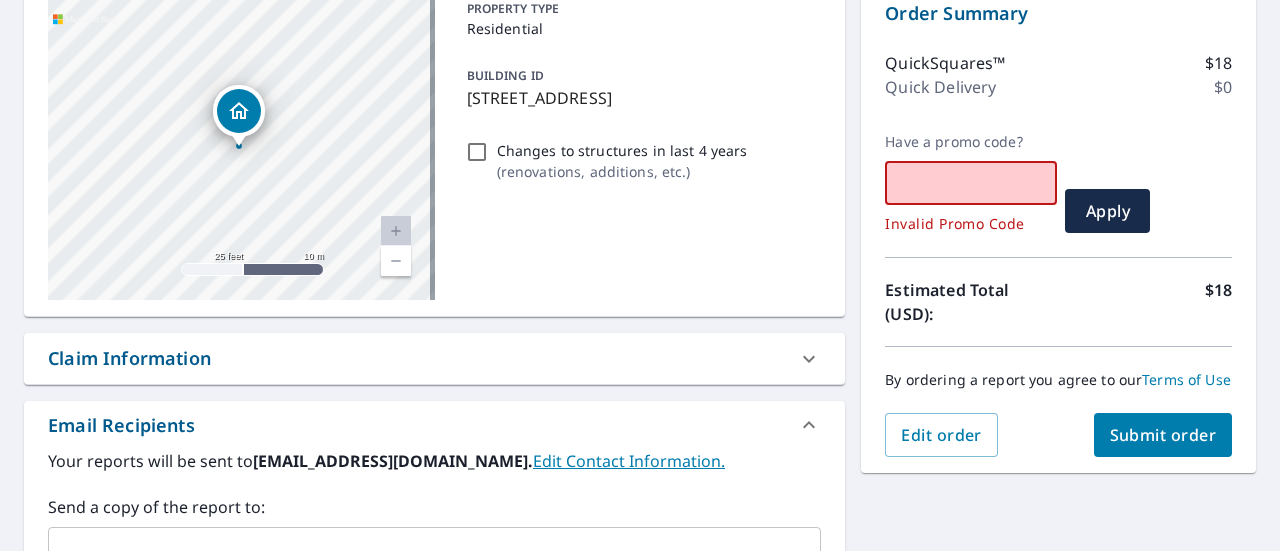 scroll, scrollTop: 192, scrollLeft: 0, axis: vertical 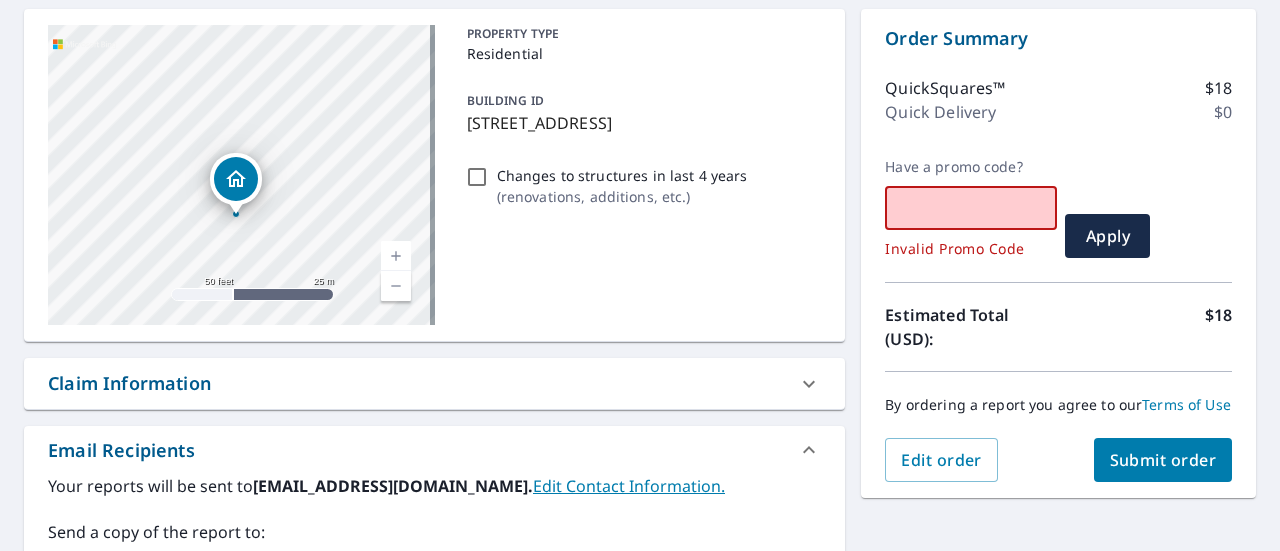 type 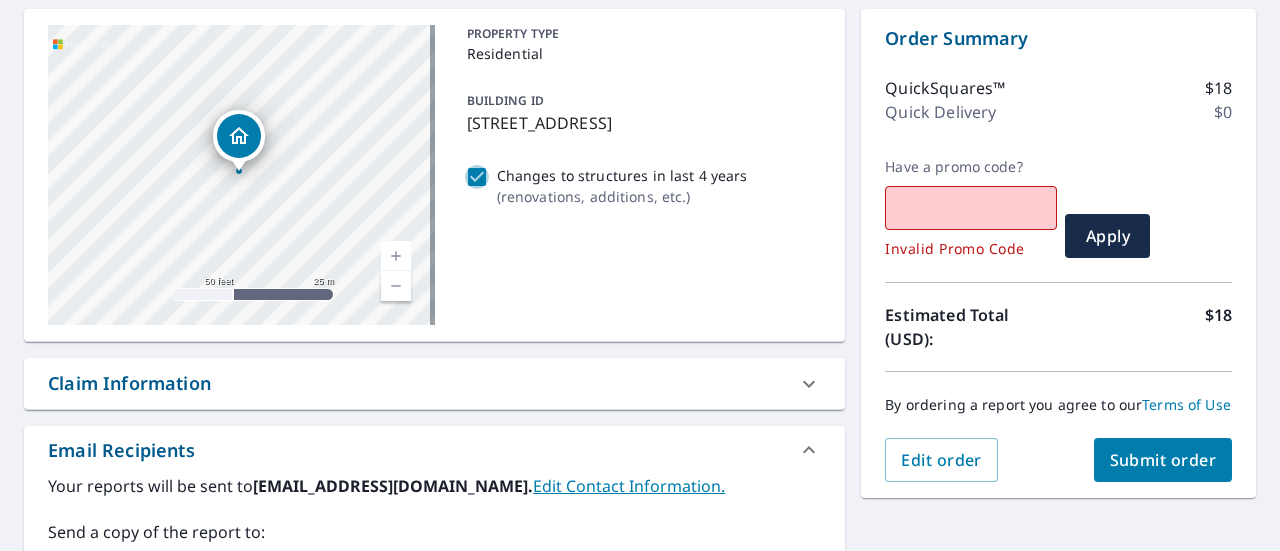 click on "Changes to structures in last 4 years ( renovations, additions, etc. )" at bounding box center [477, 177] 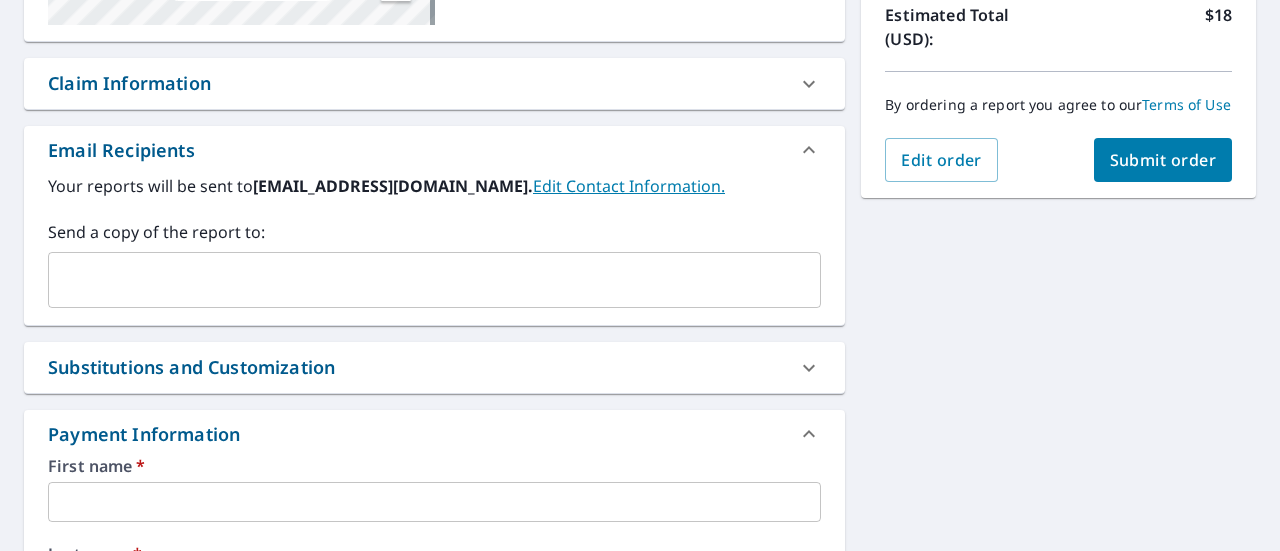 scroll, scrollTop: 192, scrollLeft: 0, axis: vertical 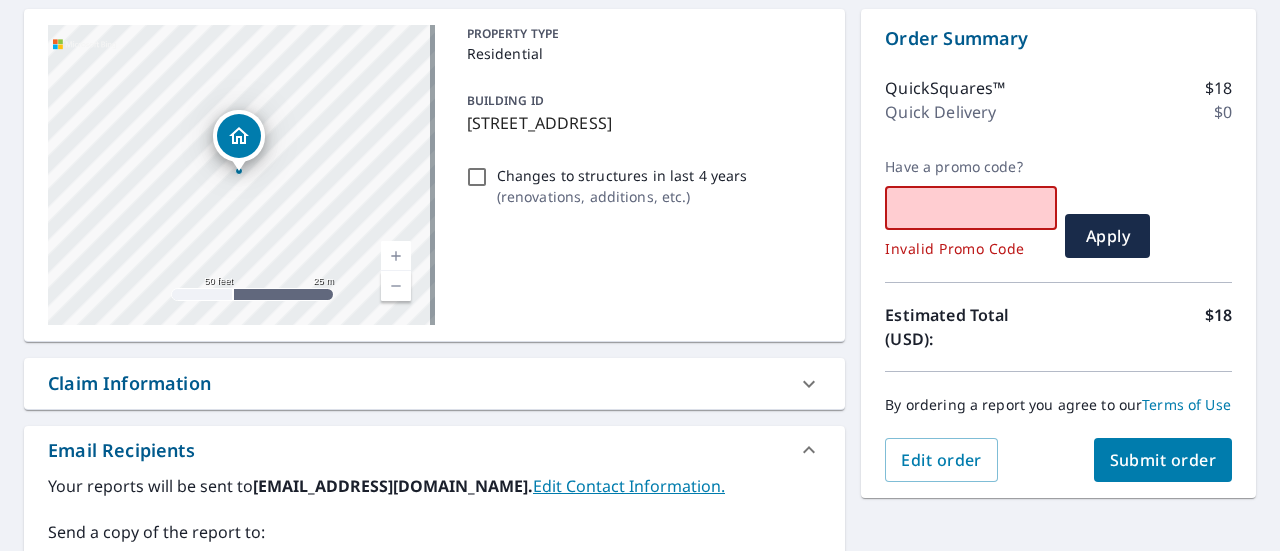 click at bounding box center [971, 208] 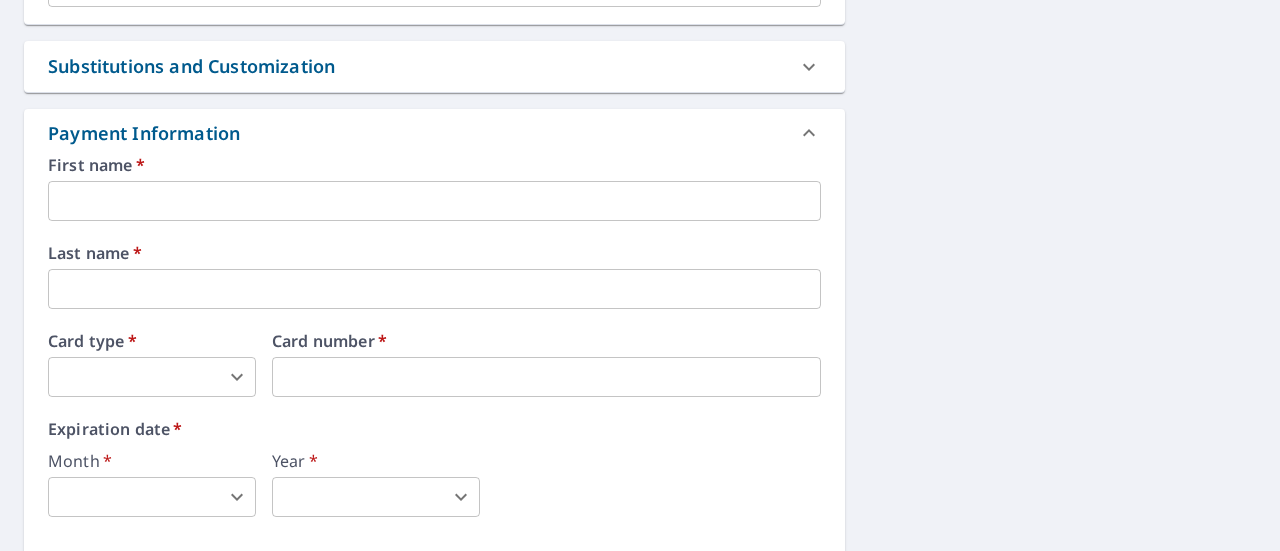 scroll, scrollTop: 800, scrollLeft: 0, axis: vertical 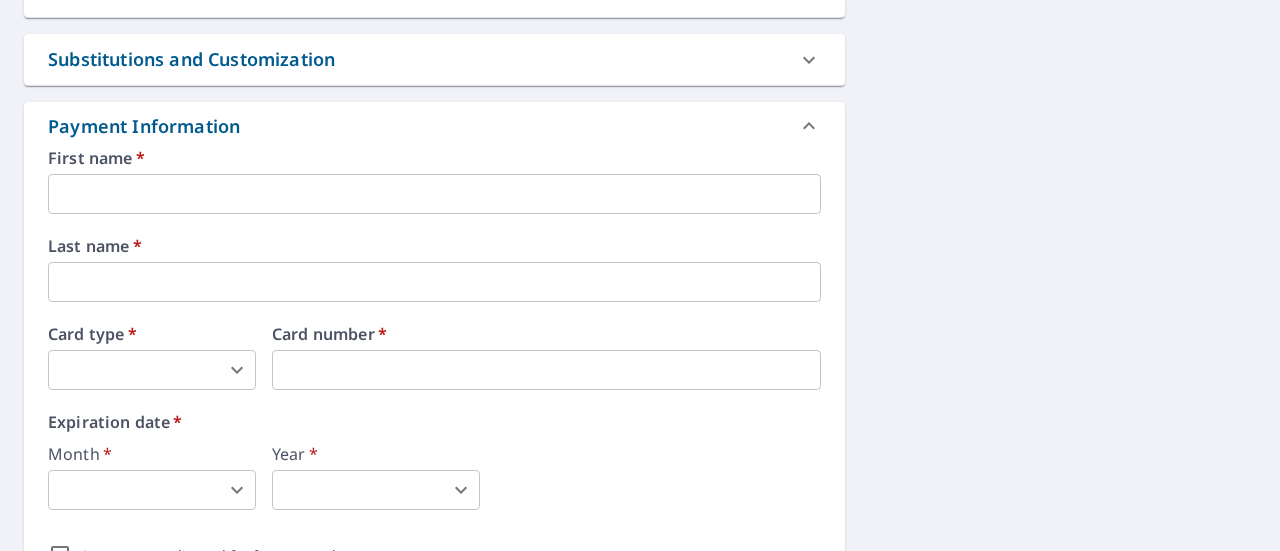 click at bounding box center [434, 194] 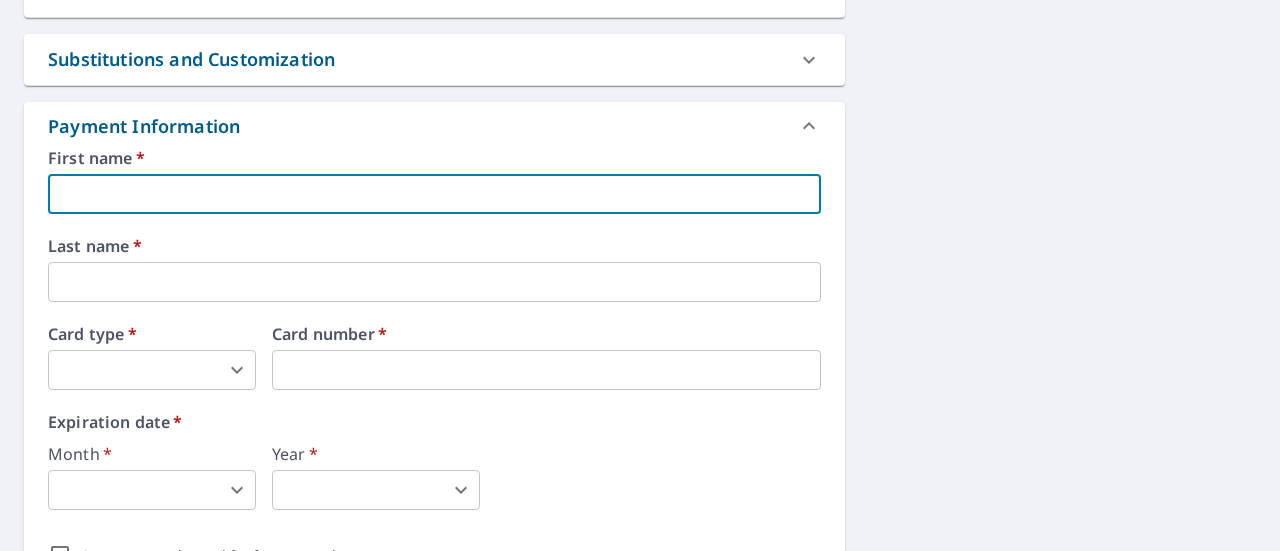 type on "Trent" 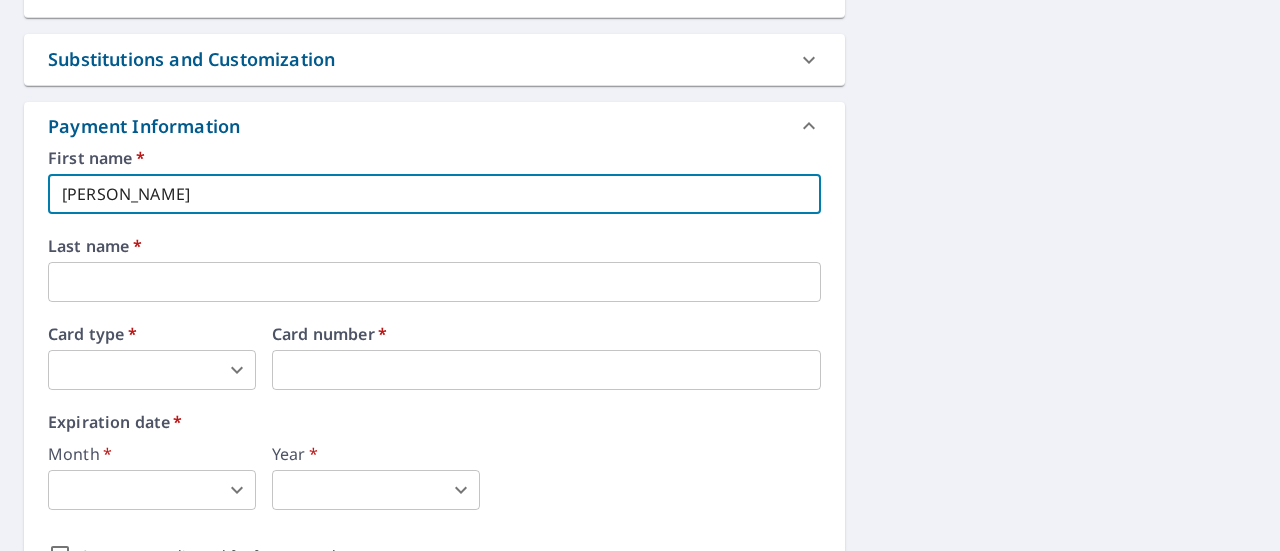 type on "Hassell" 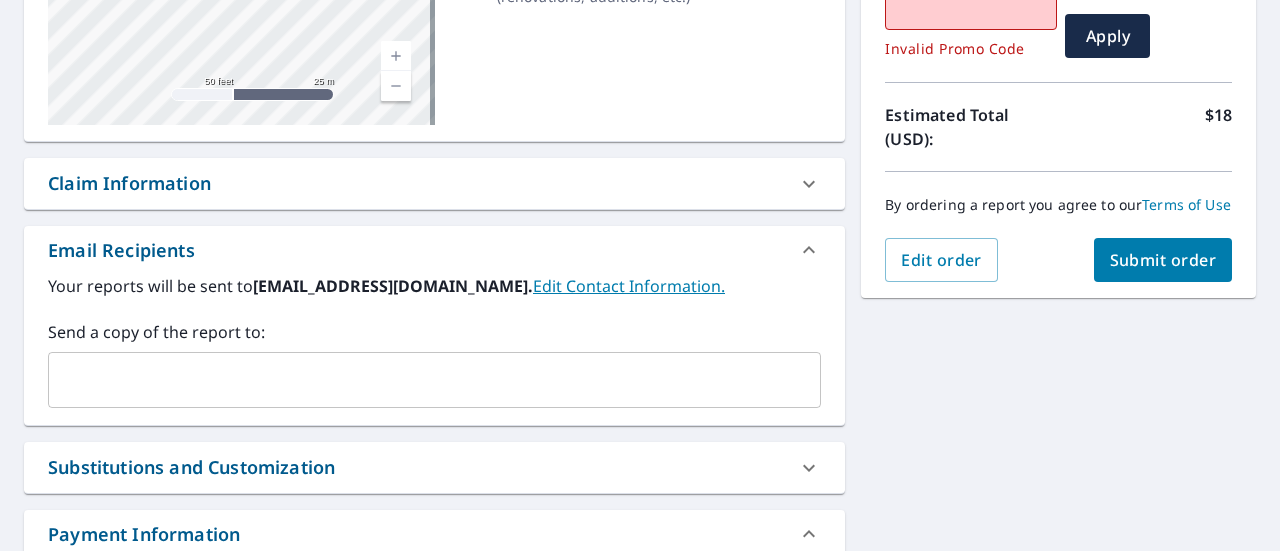 scroll, scrollTop: 0, scrollLeft: 0, axis: both 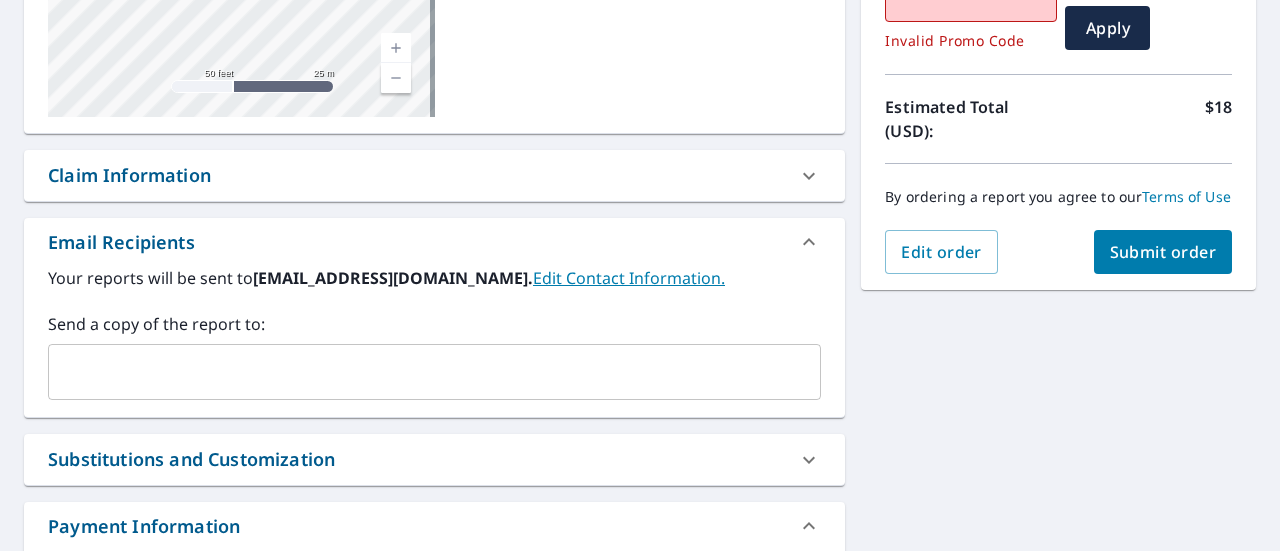 click on "​" at bounding box center (434, 372) 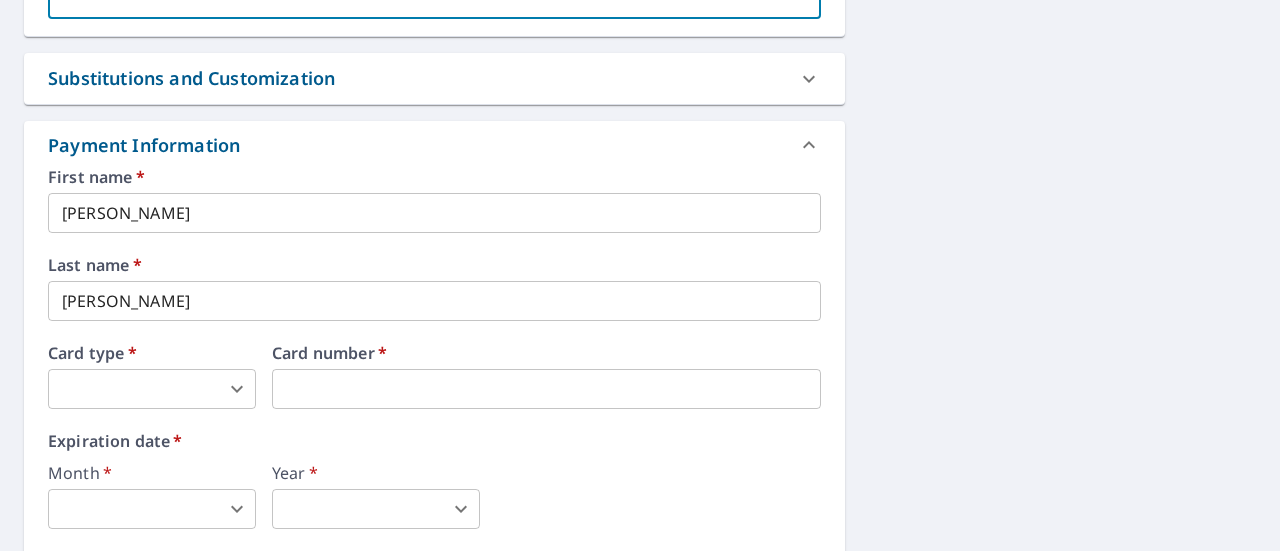 scroll, scrollTop: 800, scrollLeft: 0, axis: vertical 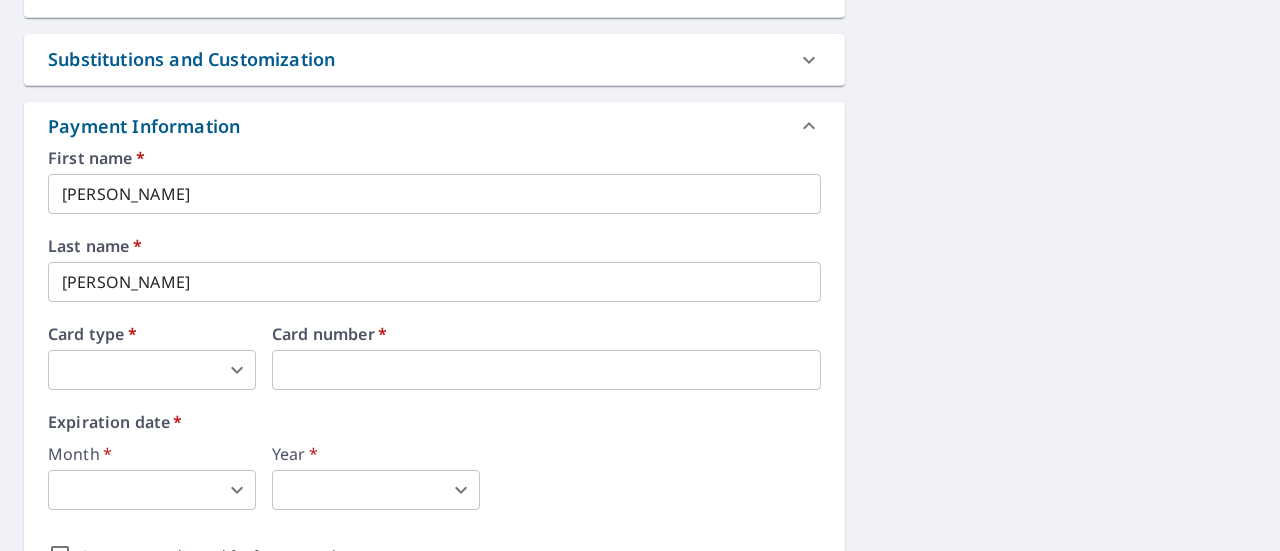 click on "TH TH
Dashboard Order History Cancel Order TH Dashboard / Finalize Order Finalize Order 1115 Green River Trl Cleburne, TX 76033 Aerial Road A standard road map Aerial A detailed look from above Labels Labels 50 feet 25 m © 2025 TomTom, © Vexcel Imaging, © 2025 Microsoft Corporation,  © OpenStreetMap Terms PROPERTY TYPE Residential BUILDING ID 1115 Green River Trl, Cleburne, TX, 76033 Changes to structures in last 4 years ( renovations, additions, etc. ) Claim Information Claim number ​ Claim information ​ PO number ​ Date of loss ​ Cat ID ​ Email Recipients Your reports will be sent to  h1994nt@gmail.com.  Edit Contact Information. Send a copy of the report to: ​ Substitutions and Customization Additional Report Formats (Not available for all reports) DXF RXF XML Add-ons and custom cover page Property Owner Report Include custom cover page Payment Information First name   * Trent ​ Last name   * Hassell ​ Card type   * ​ 0 ​ Card number   * Expiration date   * Month" at bounding box center (640, 275) 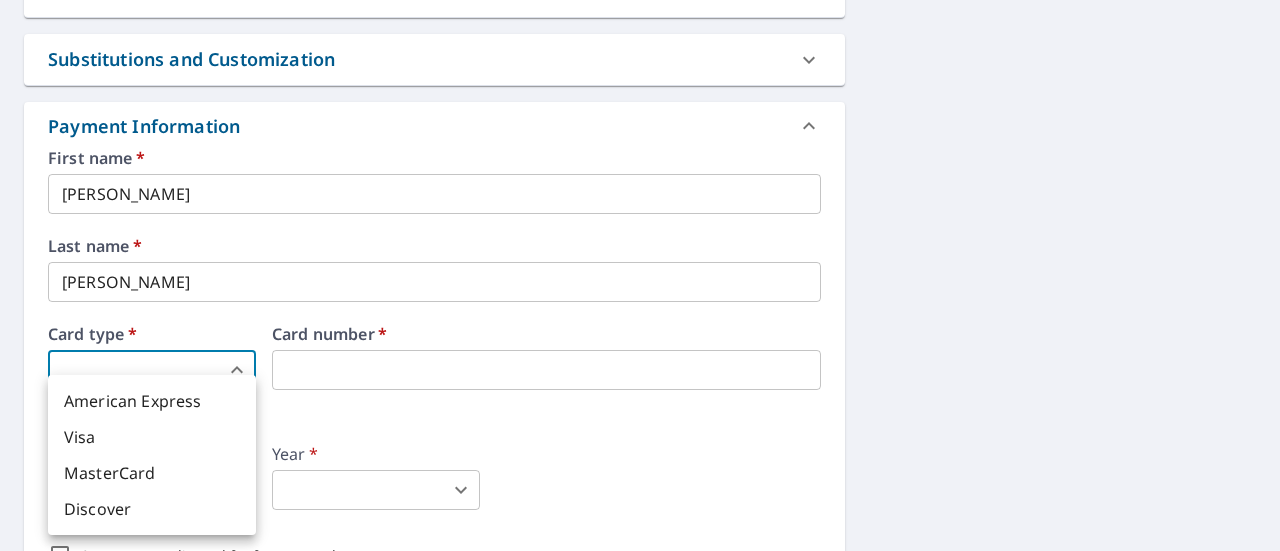 click on "MasterCard" at bounding box center [152, 473] 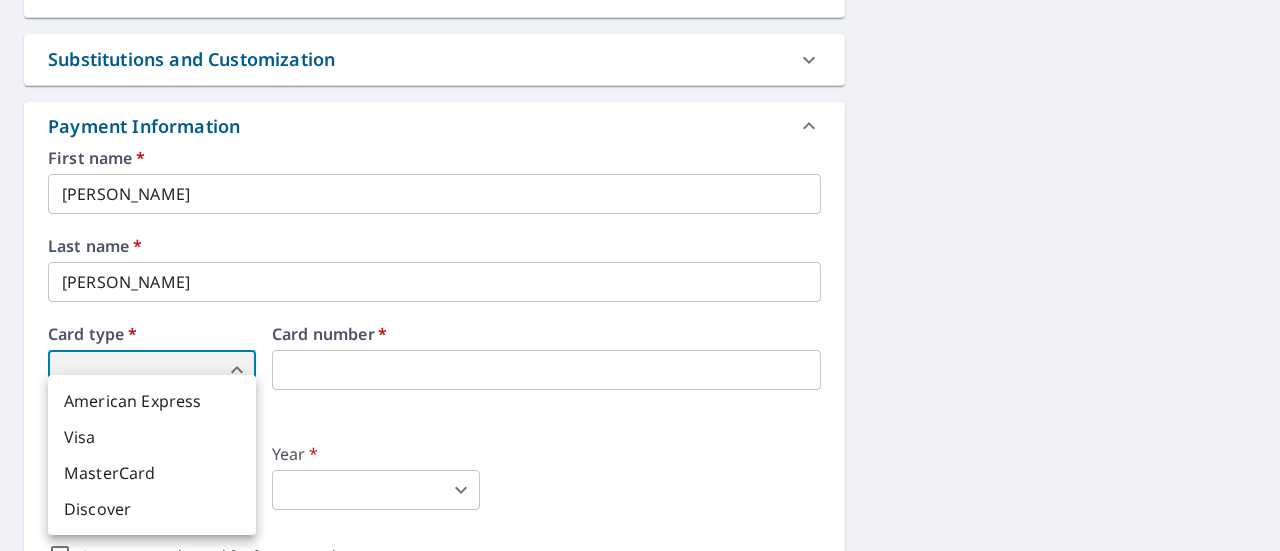 type on "3" 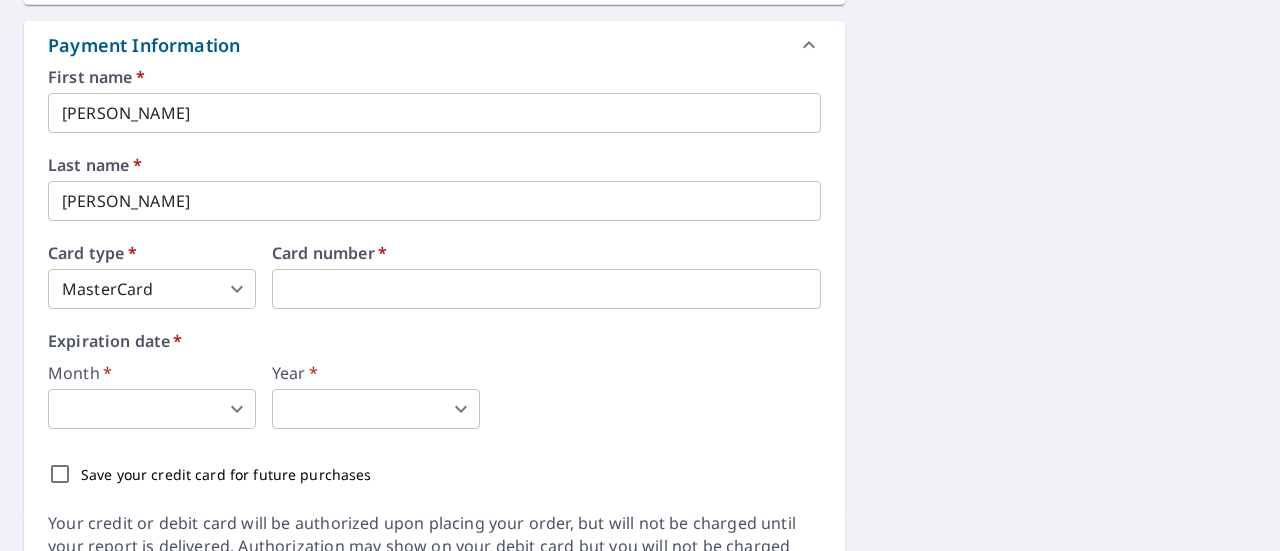 scroll, scrollTop: 900, scrollLeft: 0, axis: vertical 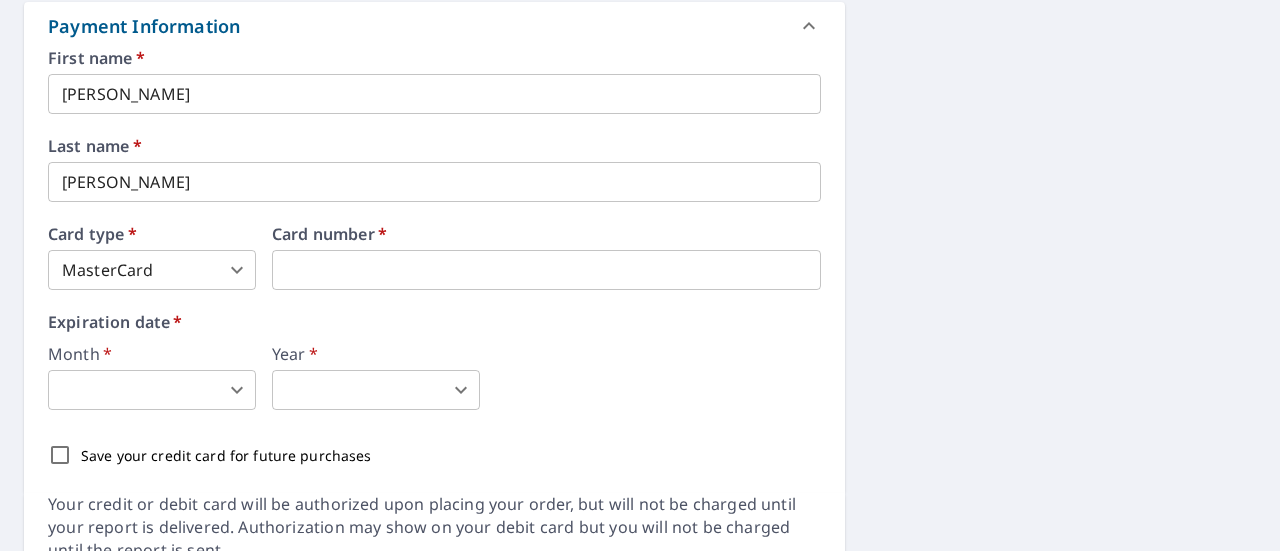 click on "TH TH
Dashboard Order History Cancel Order TH Dashboard / Finalize Order Finalize Order 1115 Green River Trl Cleburne, TX 76033 Aerial Road A standard road map Aerial A detailed look from above Labels Labels 50 feet 25 m © 2025 TomTom, © Vexcel Imaging, © 2025 Microsoft Corporation,  © OpenStreetMap Terms PROPERTY TYPE Residential BUILDING ID 1115 Green River Trl, Cleburne, TX, 76033 Changes to structures in last 4 years ( renovations, additions, etc. ) Claim Information Claim number ​ Claim information ​ PO number ​ Date of loss ​ Cat ID ​ Email Recipients Your reports will be sent to  h1994nt@gmail.com.  Edit Contact Information. Send a copy of the report to: ​ Substitutions and Customization Additional Report Formats (Not available for all reports) DXF RXF XML Add-ons and custom cover page Property Owner Report Include custom cover page Payment Information First name   * Trent ​ Last name   * Hassell ​ Card type   * MasterCard 3 ​ Card number   * Expiration date   * *" at bounding box center [640, 275] 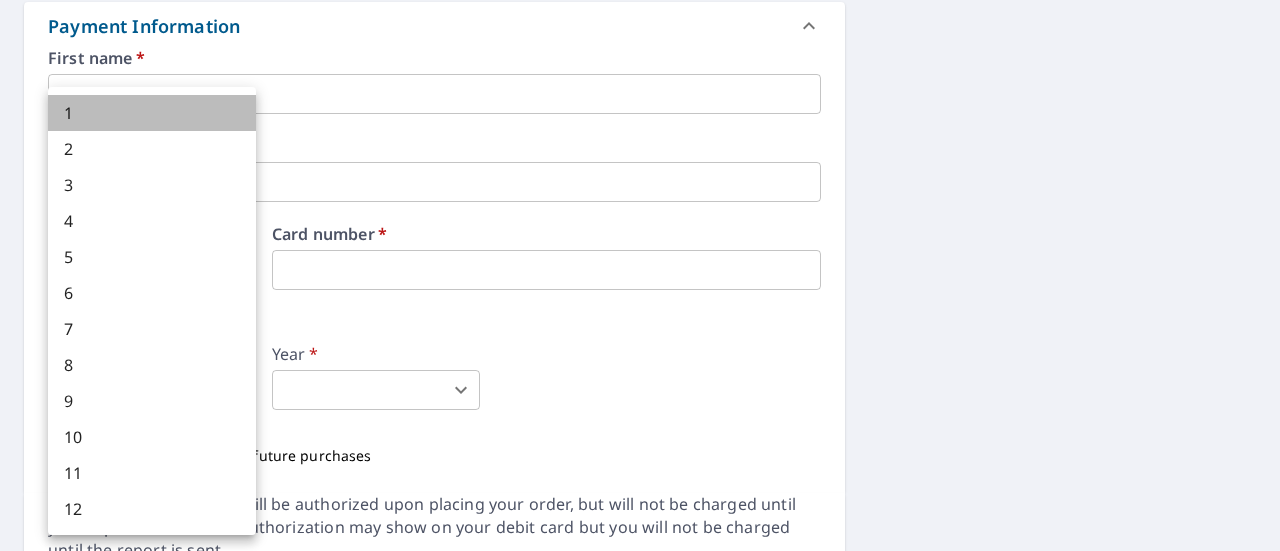 click on "1" at bounding box center (152, 113) 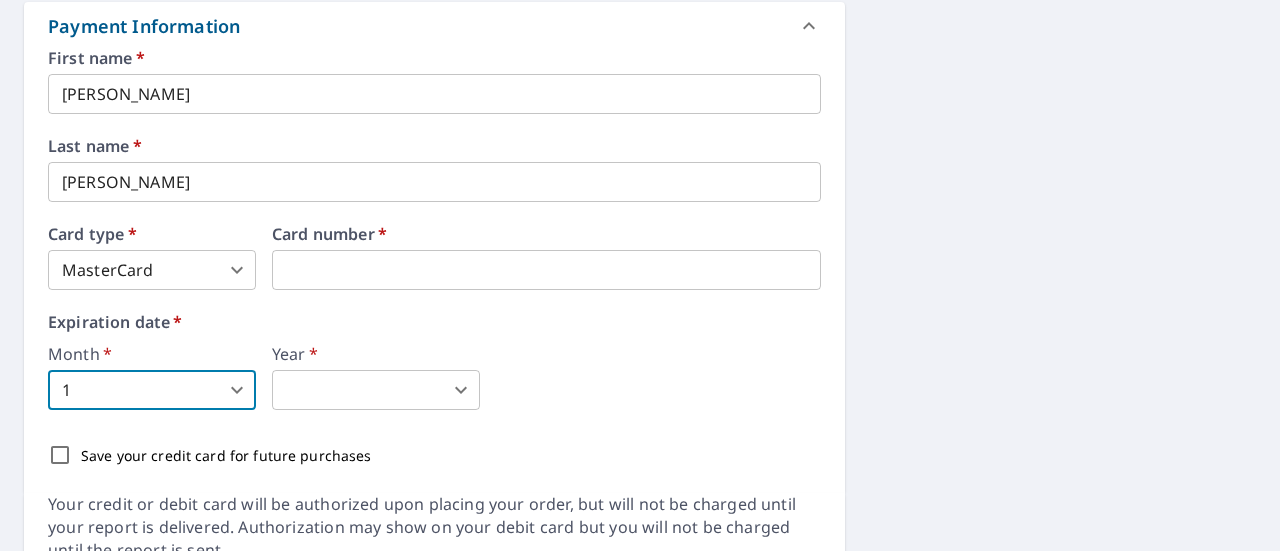 click on "TH TH
Dashboard Order History Cancel Order TH Dashboard / Finalize Order Finalize Order 1115 Green River Trl Cleburne, TX 76033 Aerial Road A standard road map Aerial A detailed look from above Labels Labels 50 feet 25 m © 2025 TomTom, © Vexcel Imaging, © 2025 Microsoft Corporation,  © OpenStreetMap Terms PROPERTY TYPE Residential BUILDING ID 1115 Green River Trl, Cleburne, TX, 76033 Changes to structures in last 4 years ( renovations, additions, etc. ) Claim Information Claim number ​ Claim information ​ PO number ​ Date of loss ​ Cat ID ​ Email Recipients Your reports will be sent to  h1994nt@gmail.com.  Edit Contact Information. Send a copy of the report to: ​ Substitutions and Customization Additional Report Formats (Not available for all reports) DXF RXF XML Add-ons and custom cover page Property Owner Report Include custom cover page Payment Information First name   * Trent ​ Last name   * Hassell ​ Card type   * MasterCard 3 ​ Card number   * Expiration date   * *" at bounding box center (640, 275) 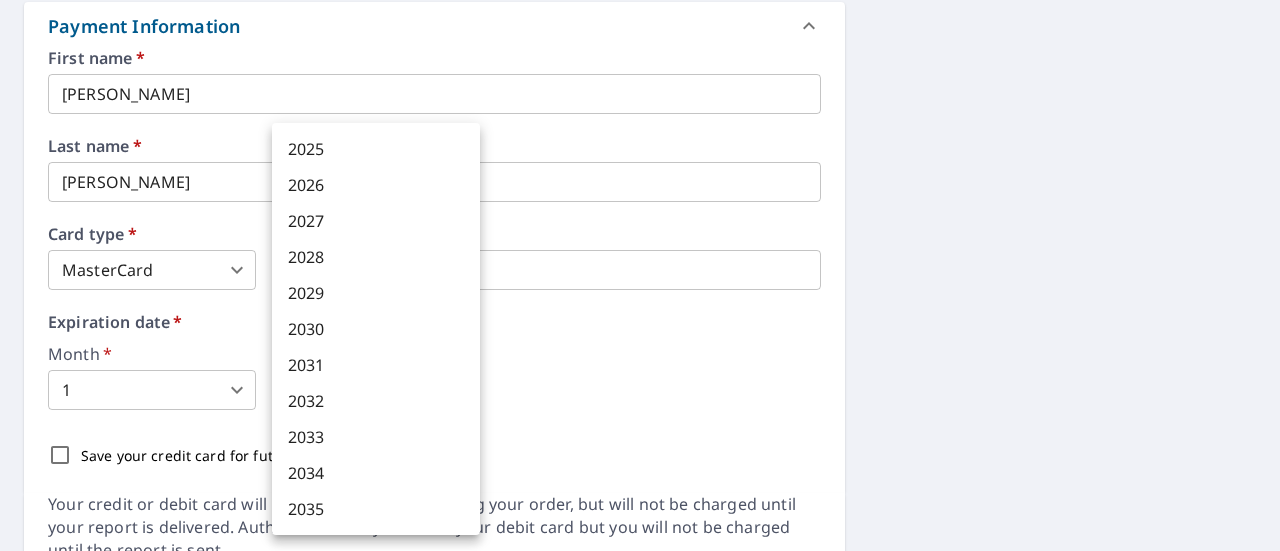 click on "2030" at bounding box center (376, 329) 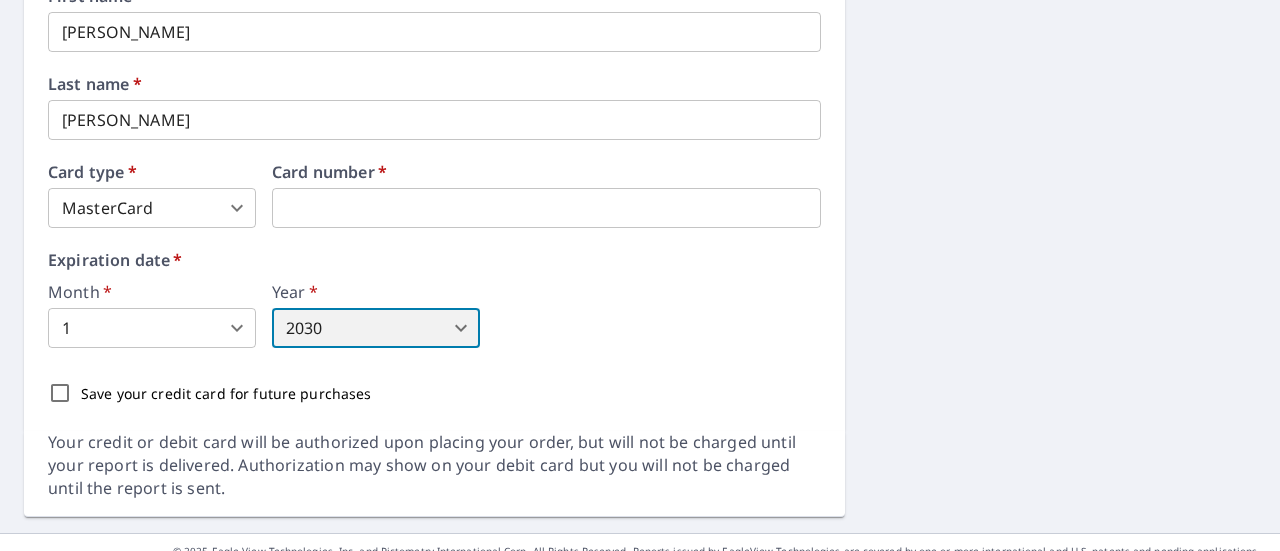 scroll, scrollTop: 992, scrollLeft: 0, axis: vertical 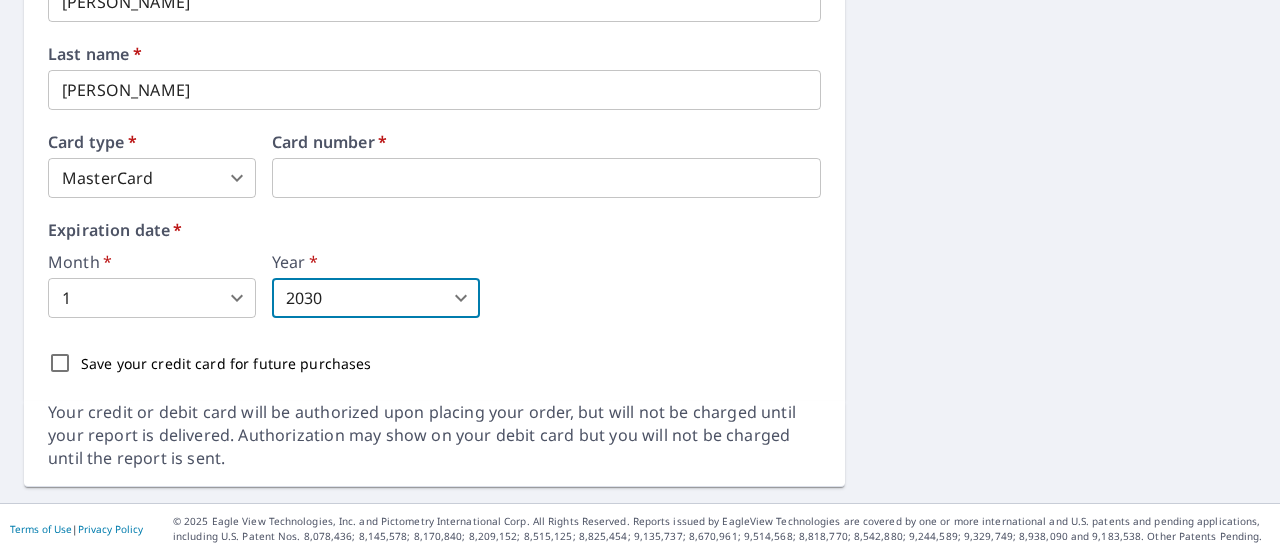 click on "Save your credit card for future purchases" at bounding box center [60, 363] 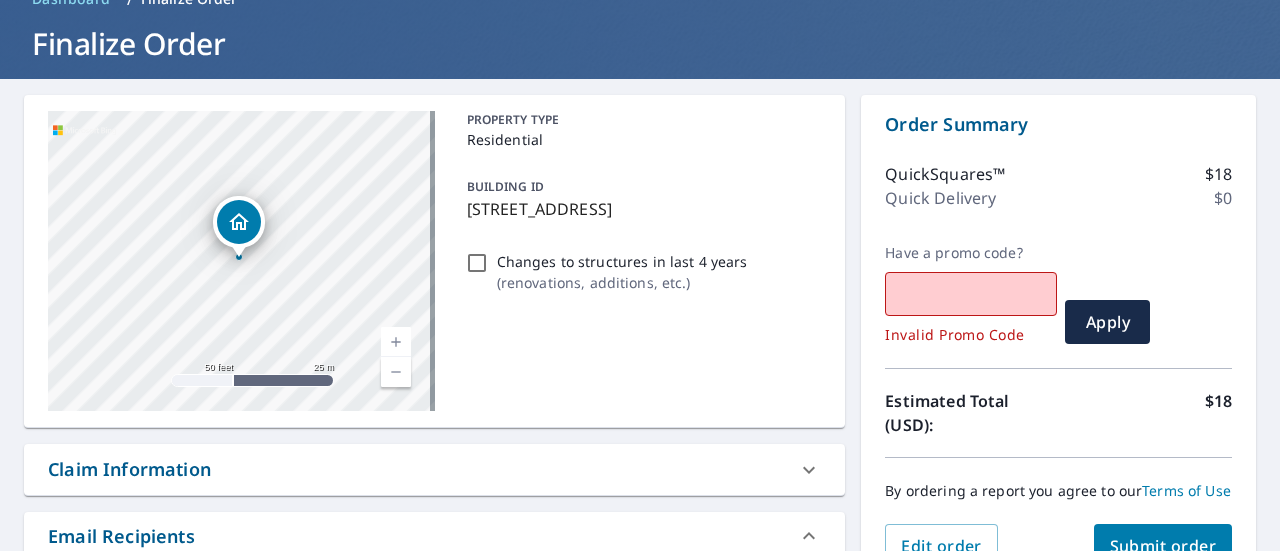 scroll, scrollTop: 200, scrollLeft: 0, axis: vertical 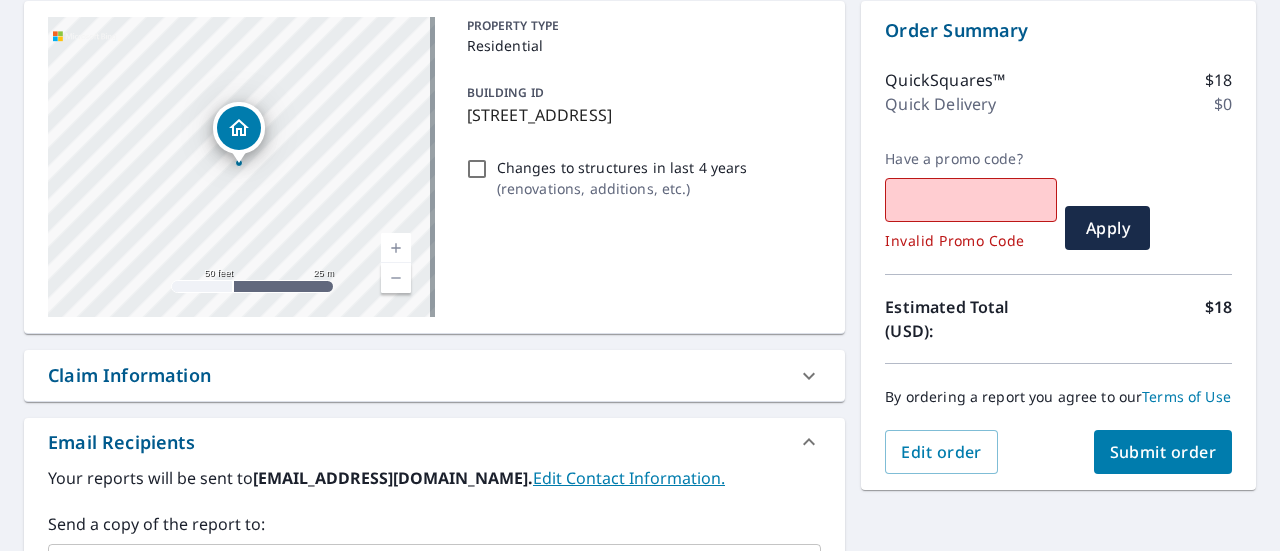 click on "Submit order" at bounding box center [1163, 452] 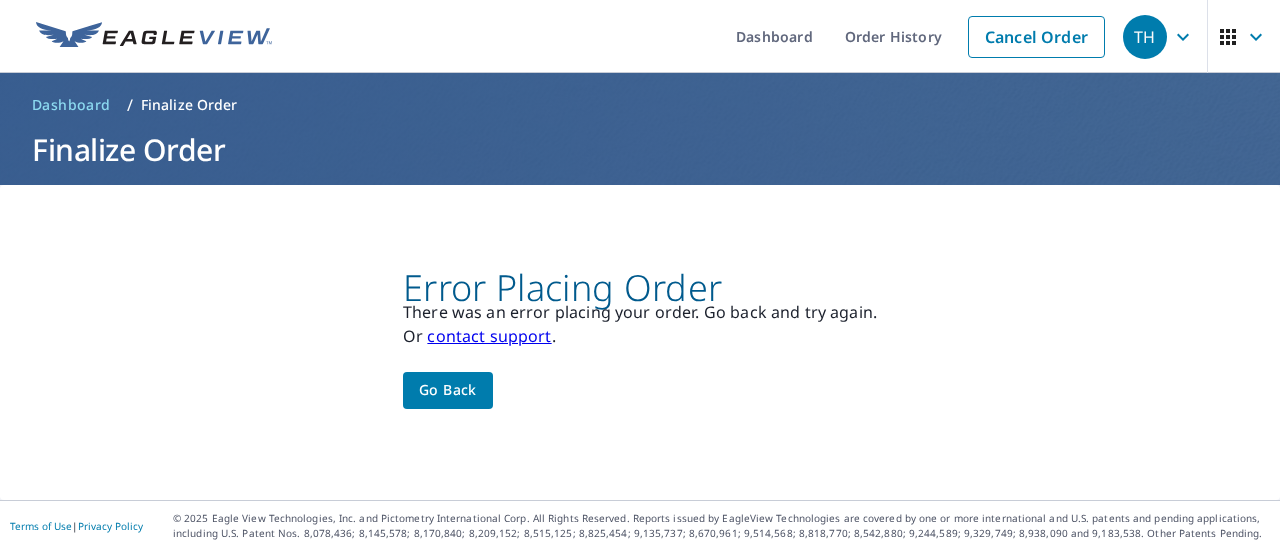 scroll, scrollTop: 0, scrollLeft: 0, axis: both 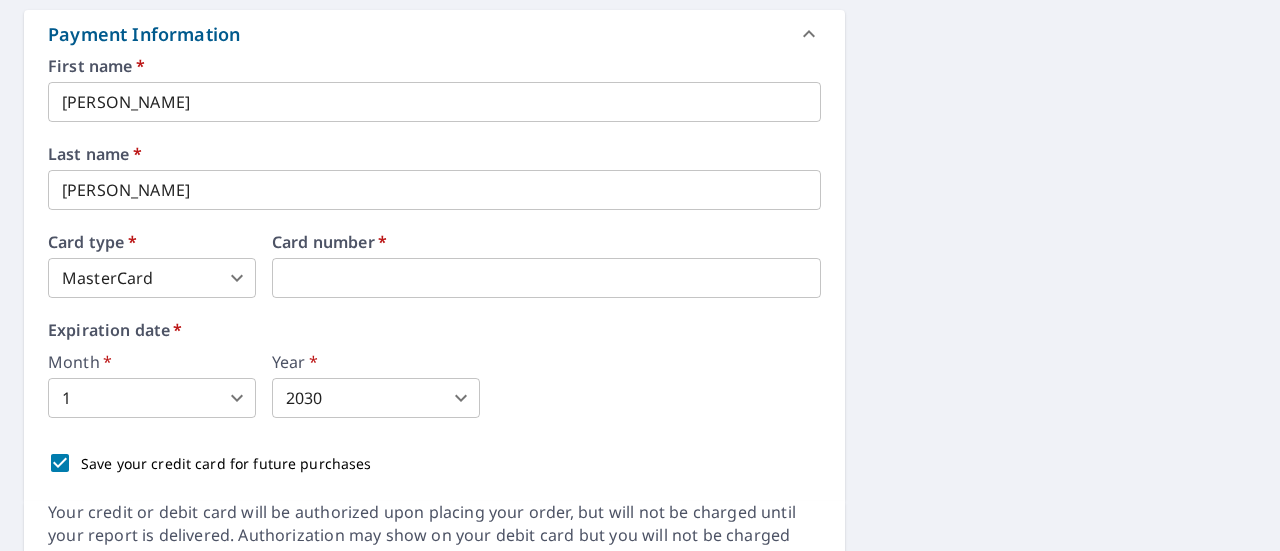 click on "Expiration date   * Month   * 1 1 ​ Year   * 2030 2030 ​" at bounding box center [434, 370] 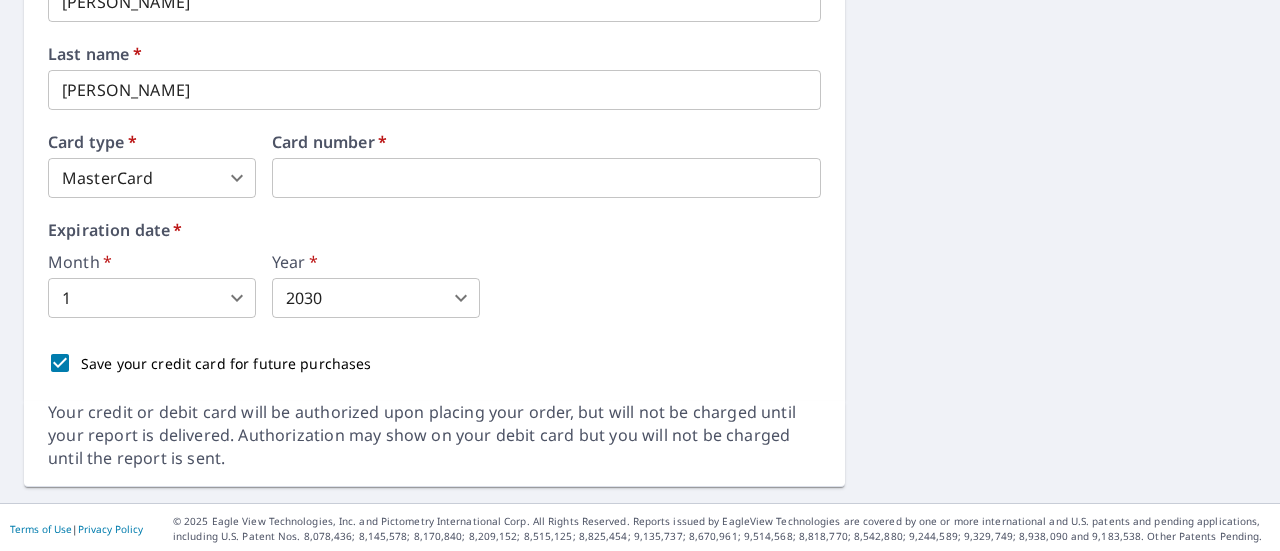 scroll, scrollTop: 392, scrollLeft: 0, axis: vertical 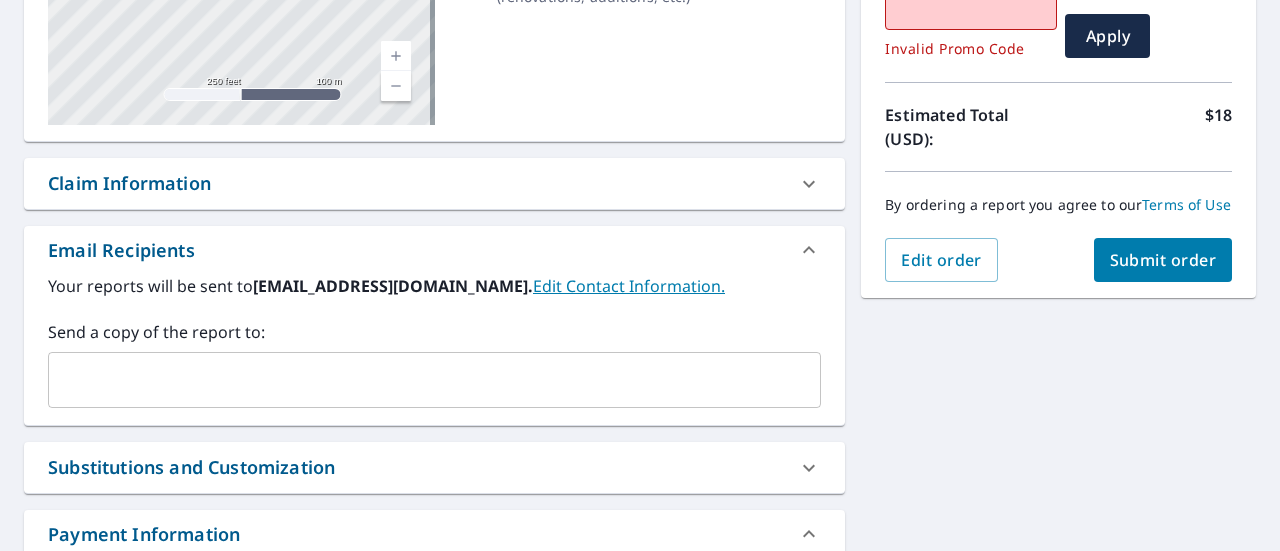 click on "Submit order" at bounding box center (1163, 260) 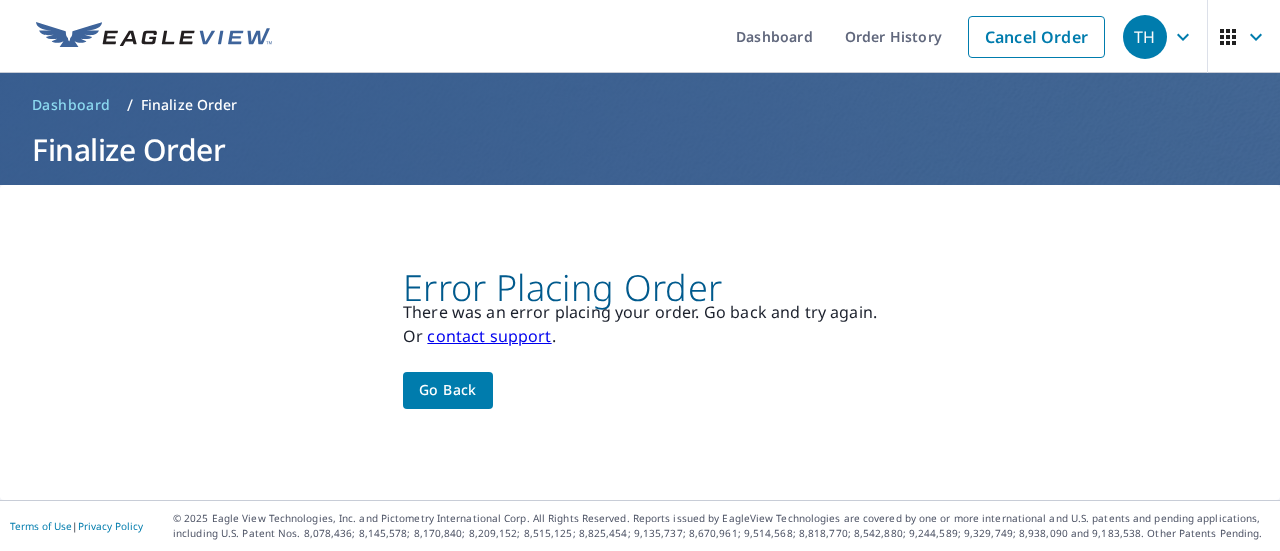 scroll, scrollTop: 0, scrollLeft: 0, axis: both 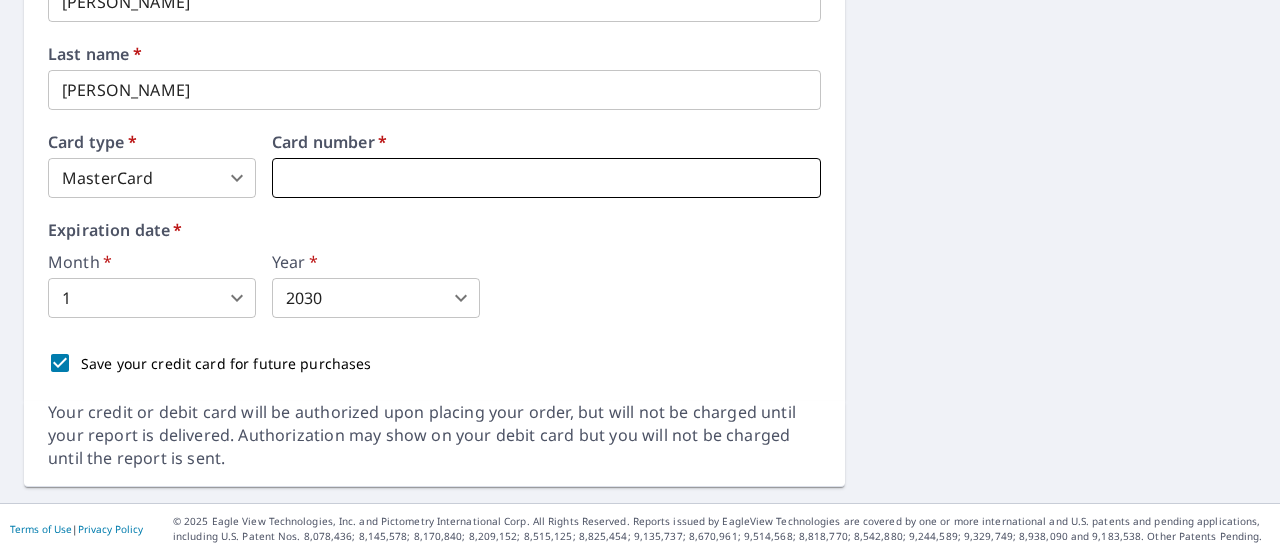 type on "2" 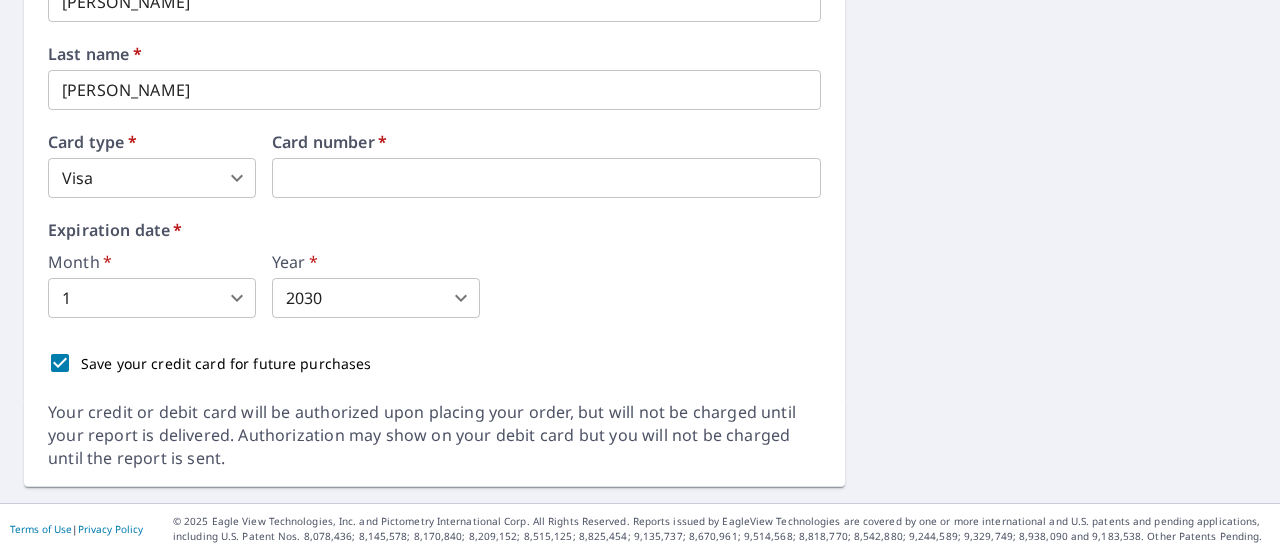 click on "First name   * Trent ​ Last name   * Hassell ​ Card type   * Visa 2 ​ Card number   * Expiration date   * Month   * 1 1 ​ Year   * 2030 2030 ​ Save your credit card for future purchases" at bounding box center (434, 171) 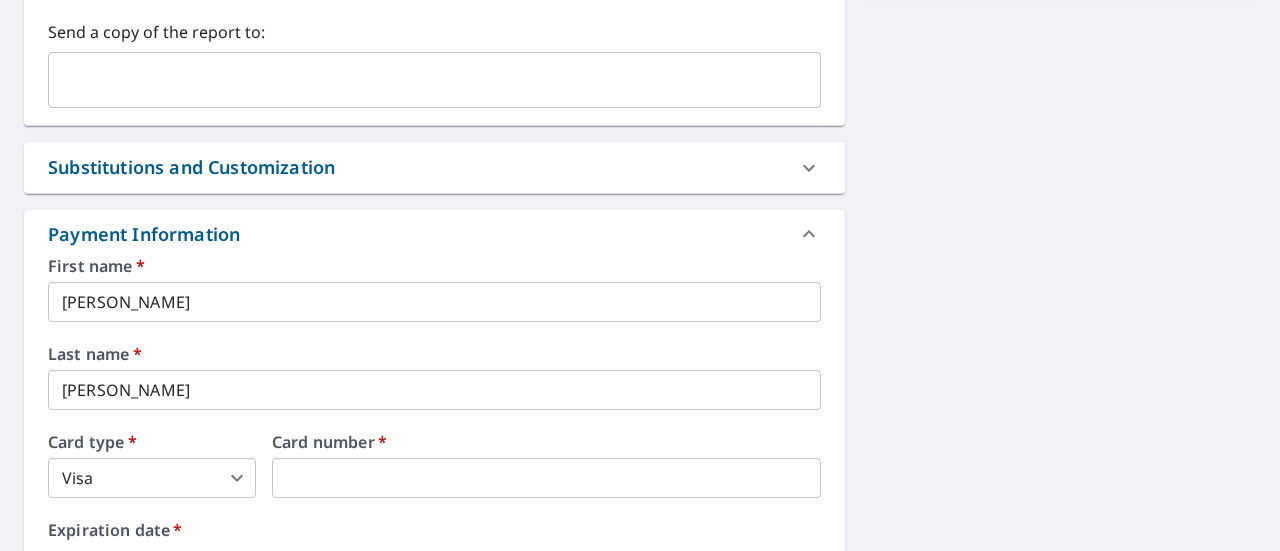 scroll, scrollTop: 492, scrollLeft: 0, axis: vertical 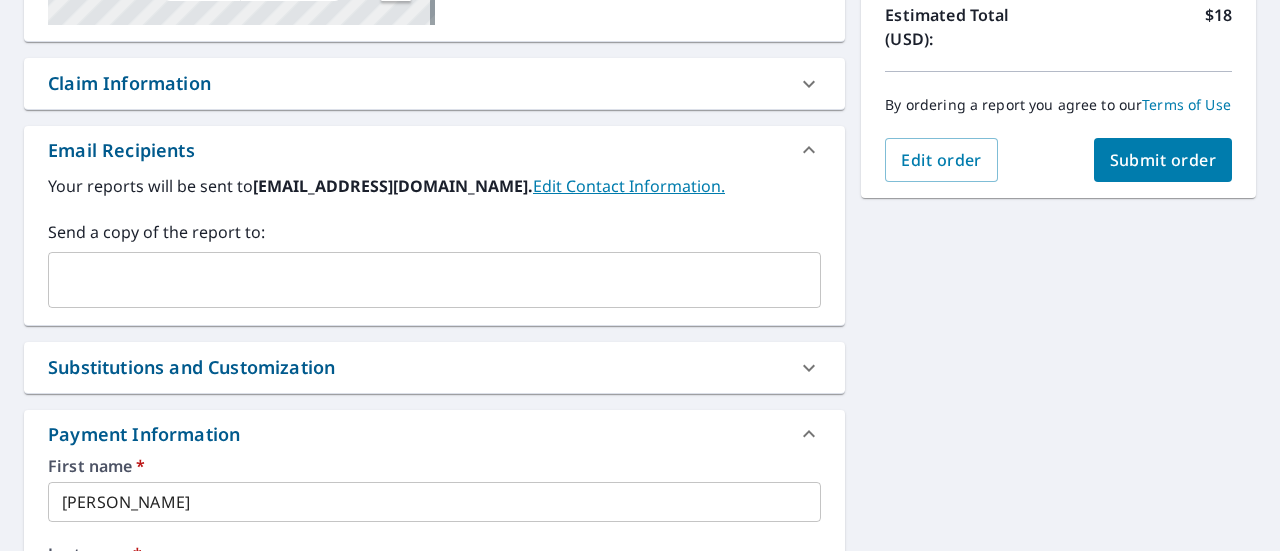 click on "Submit order" at bounding box center (1163, 160) 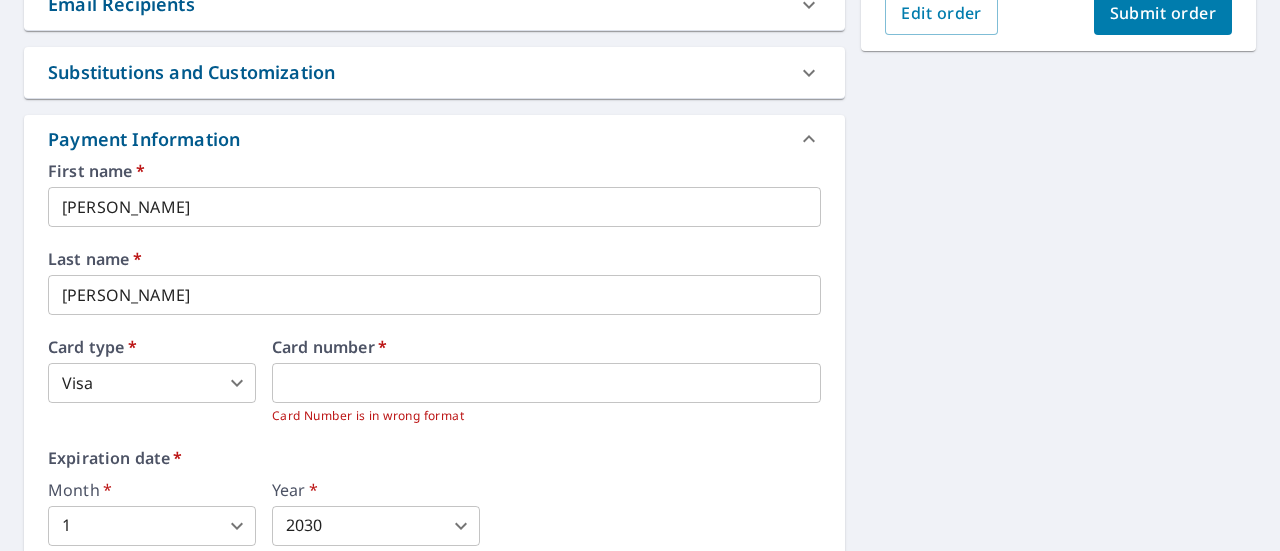 scroll, scrollTop: 367, scrollLeft: 0, axis: vertical 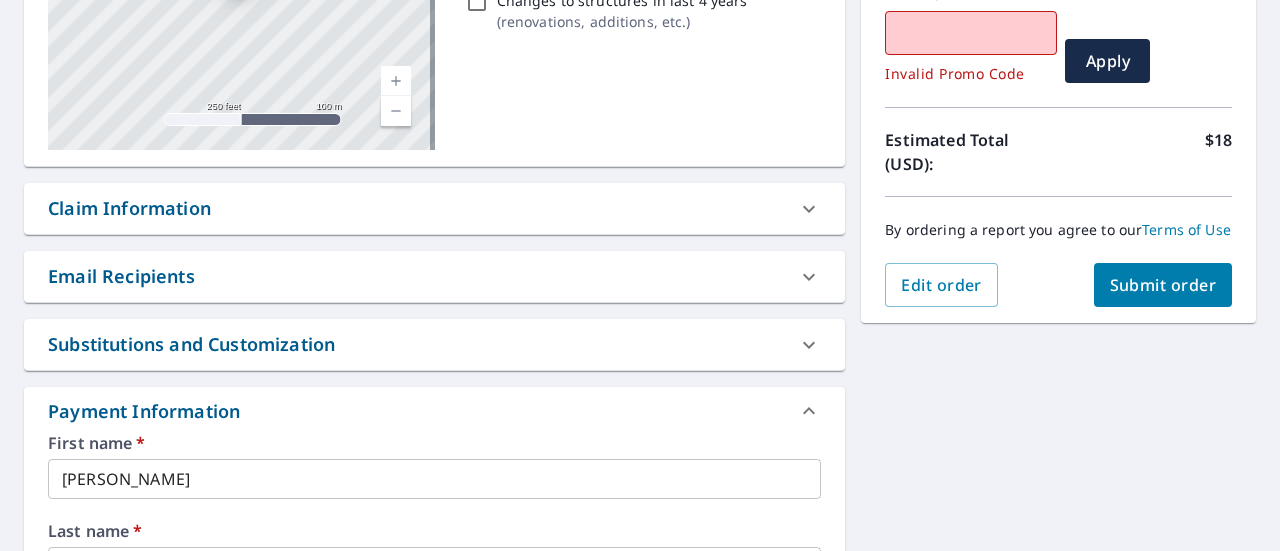 click on "Submit order" at bounding box center (1163, 285) 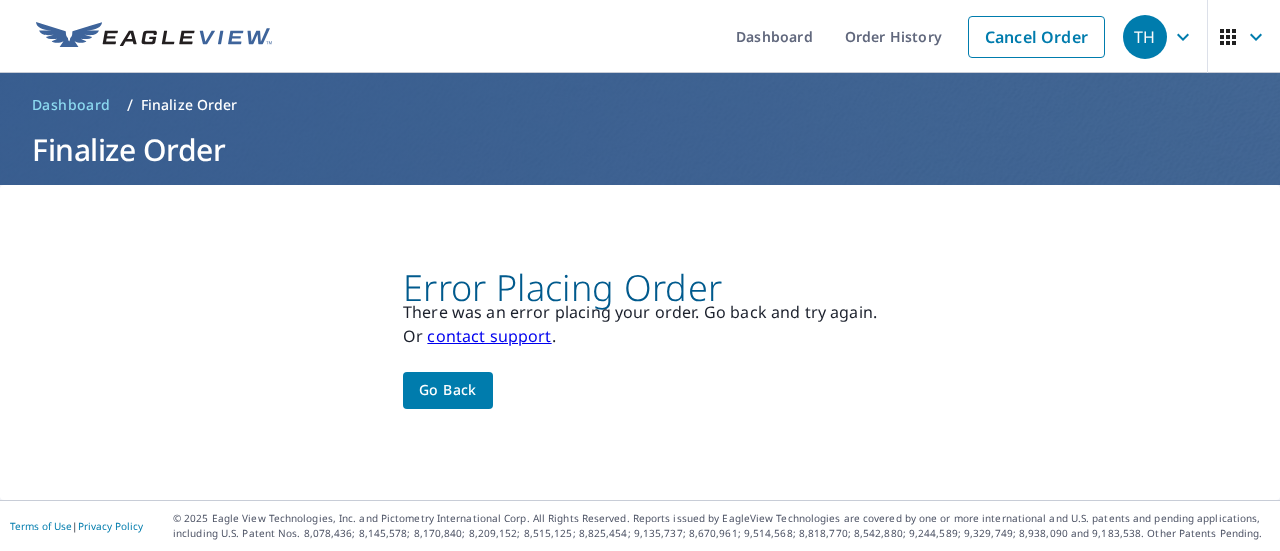 scroll, scrollTop: 0, scrollLeft: 0, axis: both 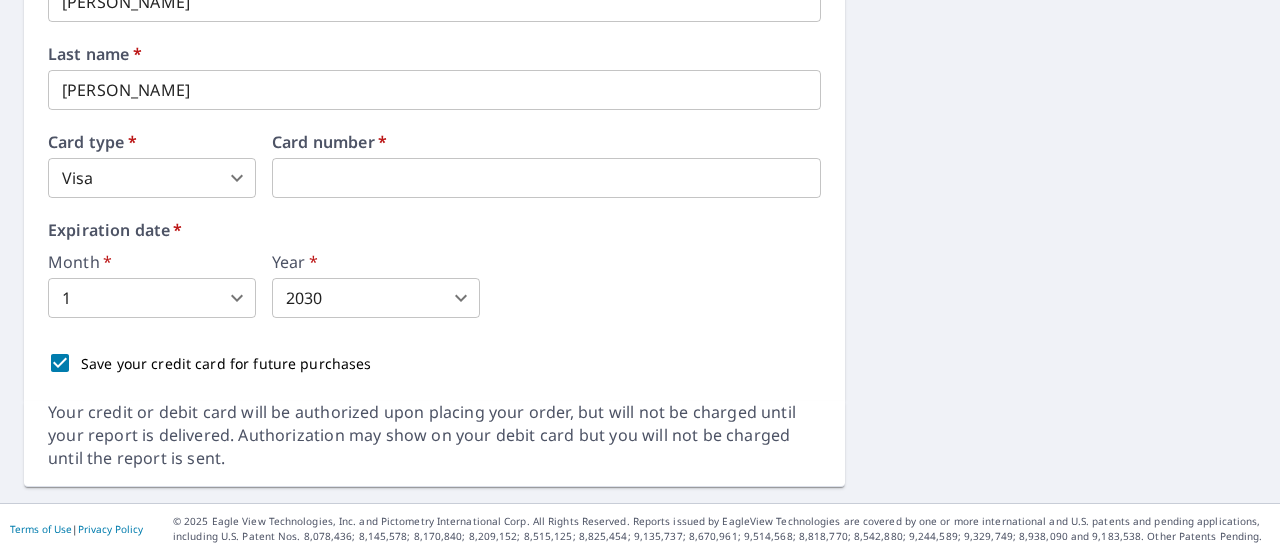click on "TH TH
Dashboard Order History Cancel Order TH Dashboard / Finalize Order Finalize Order 1115 Green River Trl Cleburne, TX 76033 Aerial Road A standard road map Aerial A detailed look from above Labels Labels 250 feet 100 m © 2025 TomTom, © Vexcel Imaging, © 2025 Microsoft Corporation,  © OpenStreetMap Terms PROPERTY TYPE Residential BUILDING ID 1115 Green River Trl, Cleburne, TX, 76033 Changes to structures in last 4 years ( renovations, additions, etc. ) Claim Information Claim number ​ Claim information ​ PO number ​ Date of loss ​ Cat ID ​ Email Recipients Your reports will be sent to  h1994nt@gmail.com.  Edit Contact Information. Send a copy of the report to: ​ Substitutions and Customization Additional Report Formats (Not available for all reports) DXF RXF XML Add-ons and custom cover page Property Owner Report Include custom cover page Payment Information First name   * Trent ​ Last name   * Hassell ​ Card type   * Visa 2 ​ Card number   * Expiration date   * Month" at bounding box center [640, 275] 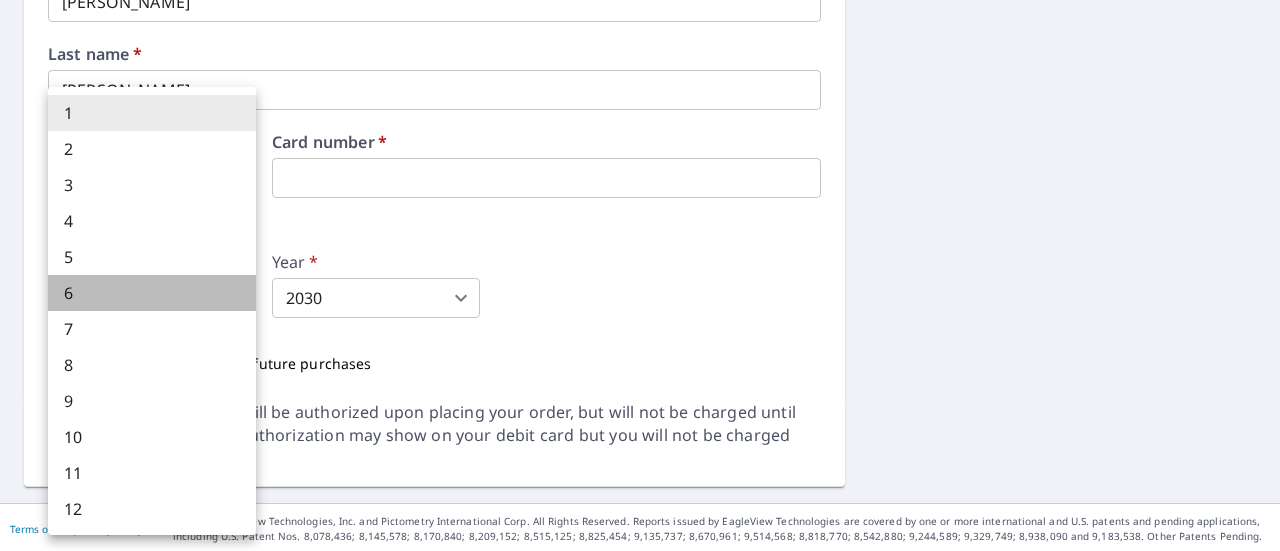 click on "6" at bounding box center (152, 293) 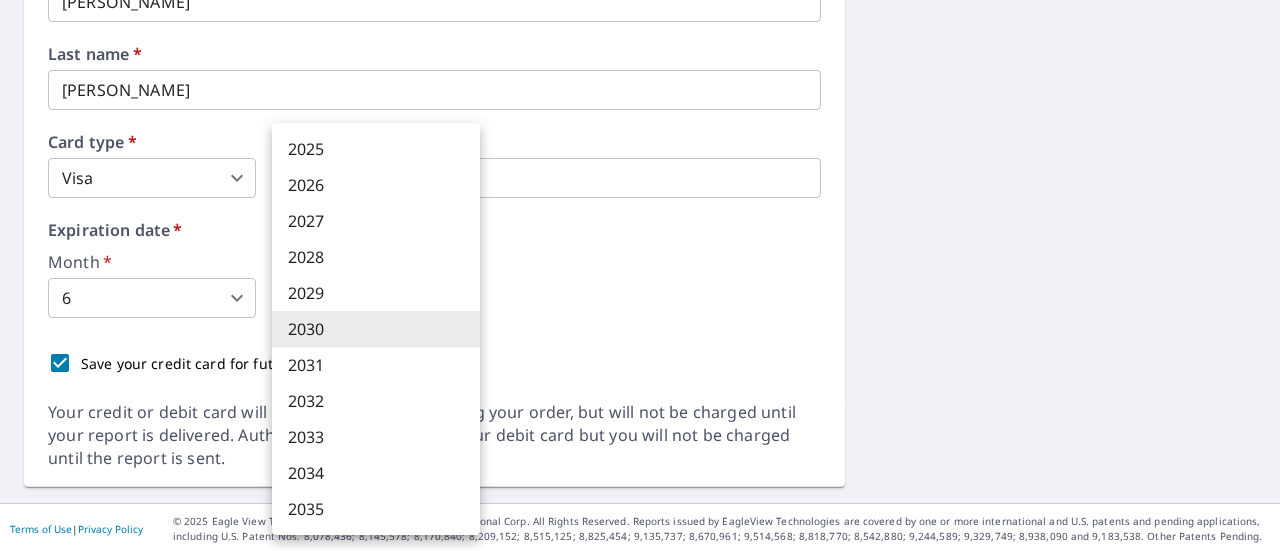 click on "TH TH
Dashboard Order History Cancel Order TH Dashboard / Finalize Order Finalize Order 1115 Green River Trl Cleburne, TX 76033 Aerial Road A standard road map Aerial A detailed look from above Labels Labels 250 feet 100 m © 2025 TomTom, © Vexcel Imaging, © 2025 Microsoft Corporation,  © OpenStreetMap Terms PROPERTY TYPE Residential BUILDING ID 1115 Green River Trl, Cleburne, TX, 76033 Changes to structures in last 4 years ( renovations, additions, etc. ) Claim Information Claim number ​ Claim information ​ PO number ​ Date of loss ​ Cat ID ​ Email Recipients Your reports will be sent to  h1994nt@gmail.com.  Edit Contact Information. Send a copy of the report to: ​ Substitutions and Customization Additional Report Formats (Not available for all reports) DXF RXF XML Add-ons and custom cover page Property Owner Report Include custom cover page Payment Information First name   * Trent ​ Last name   * Hassell ​ Card type   * Visa 2 ​ Card number   * Expiration date   * Month" at bounding box center [640, 275] 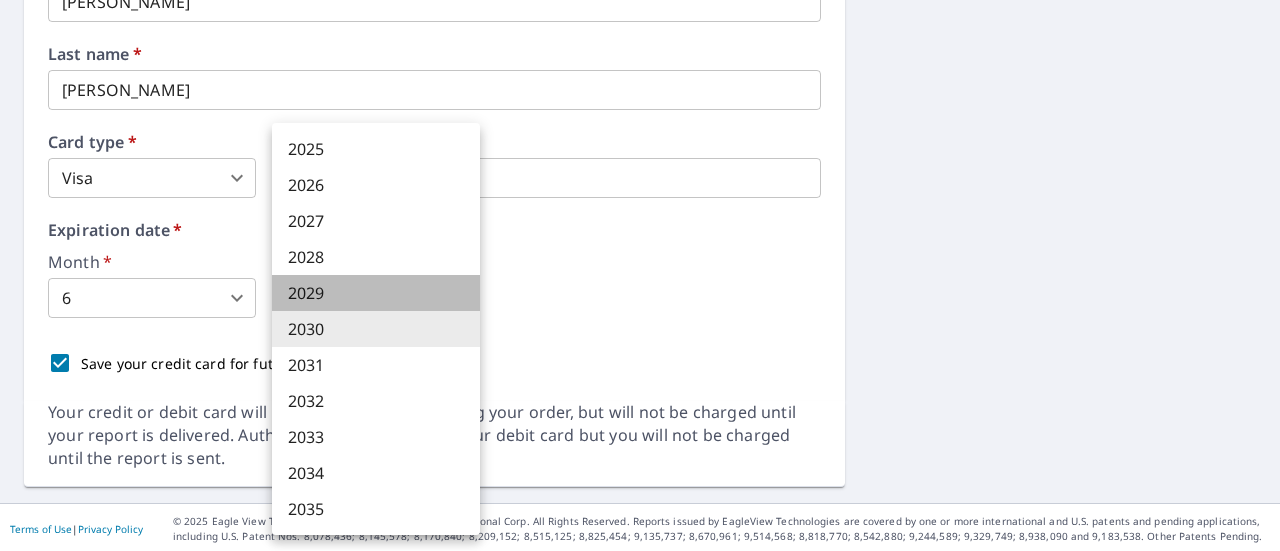 click on "2029" at bounding box center (376, 293) 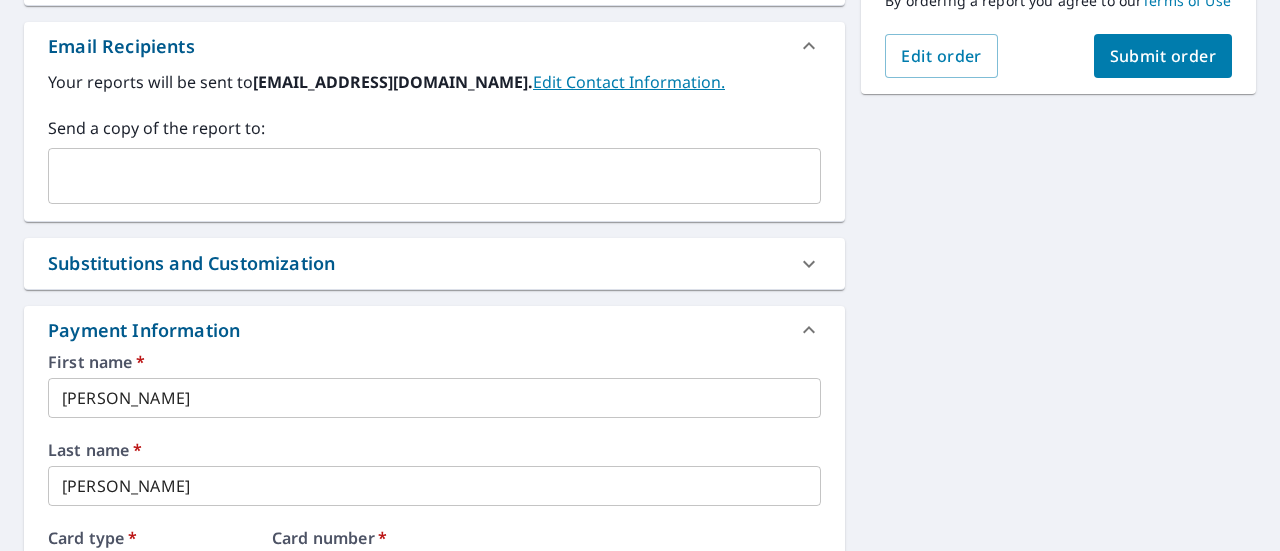 scroll, scrollTop: 392, scrollLeft: 0, axis: vertical 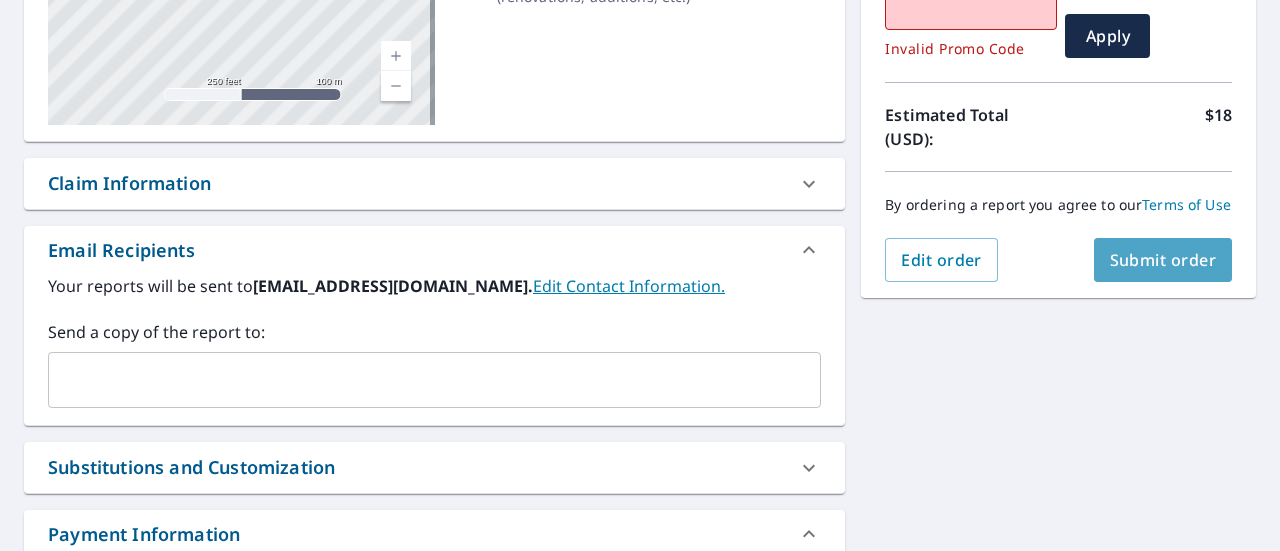 click on "Submit order" at bounding box center [1163, 260] 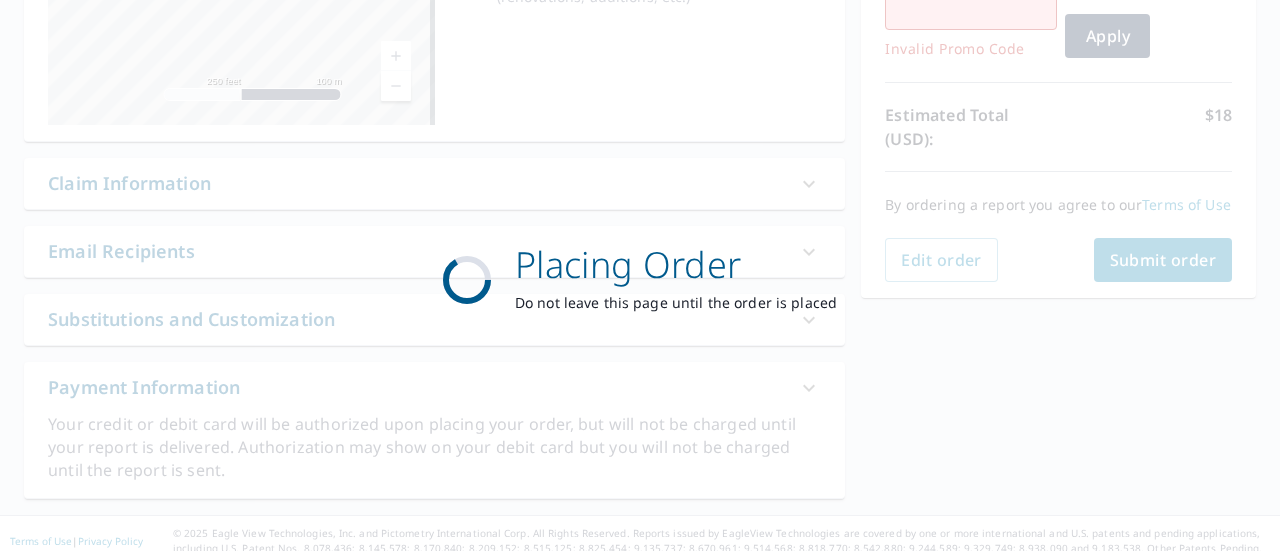 scroll, scrollTop: 0, scrollLeft: 0, axis: both 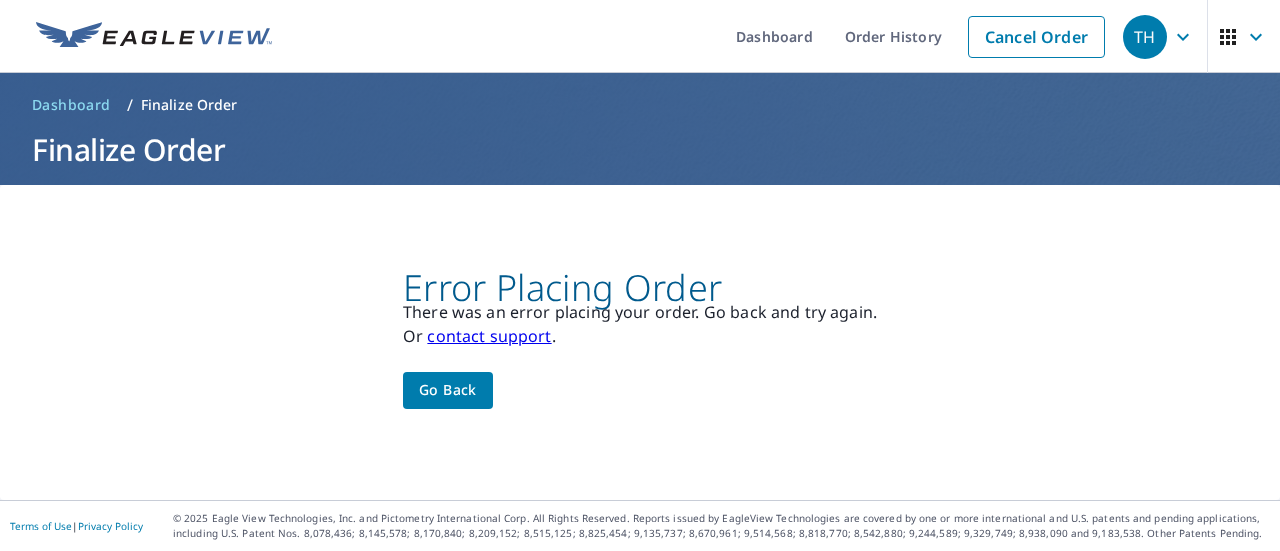 click on "Go back" at bounding box center (448, 390) 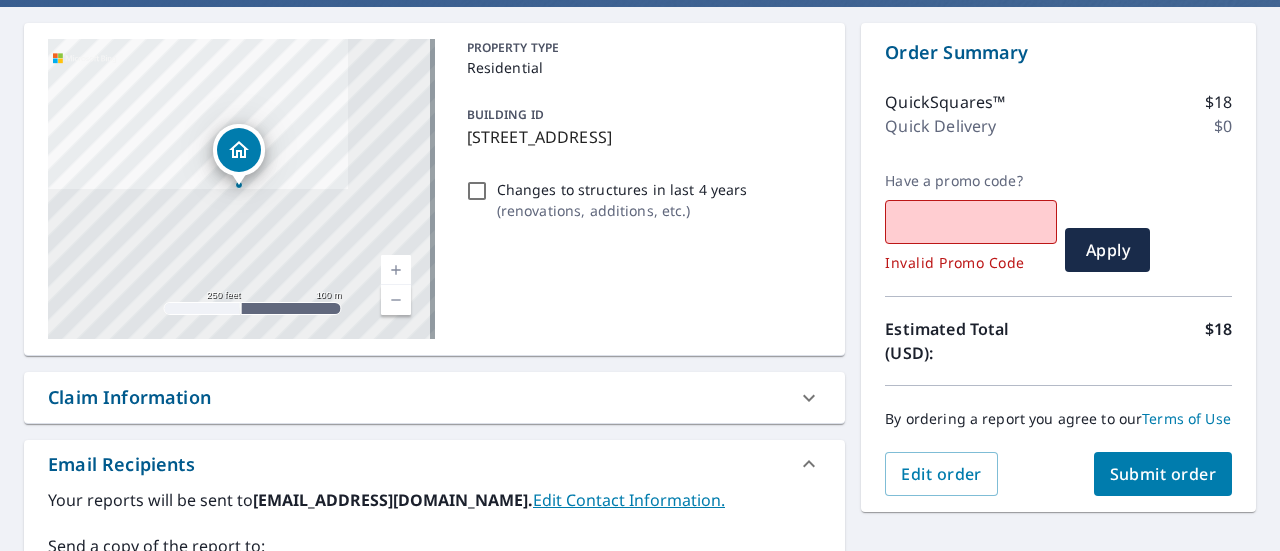 scroll, scrollTop: 500, scrollLeft: 0, axis: vertical 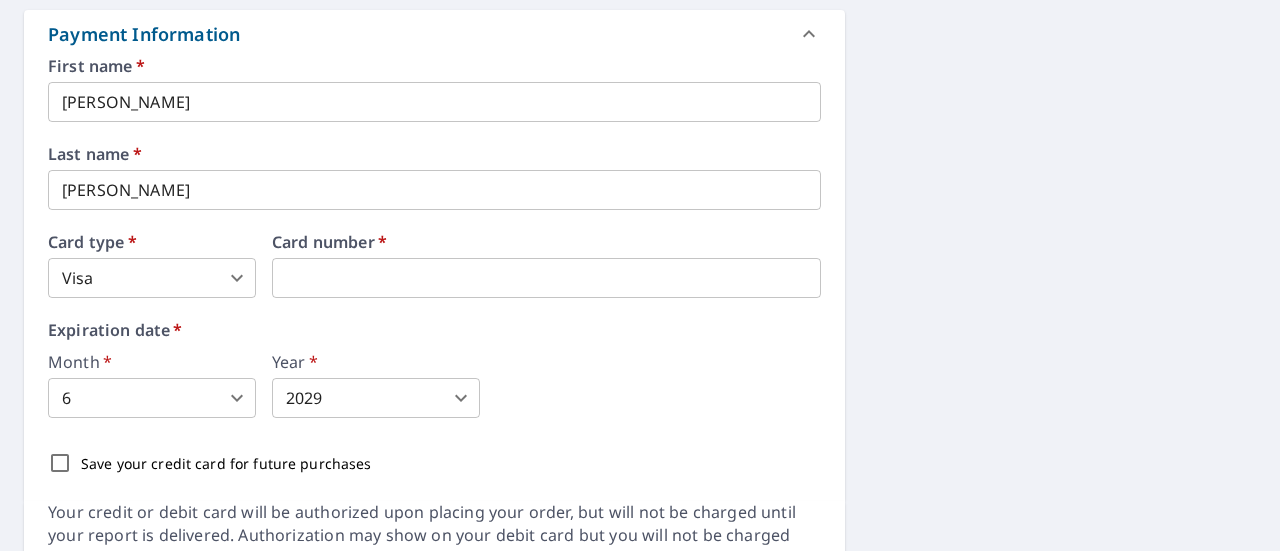 click on "First name   * Trent ​ Last name   * Hassell ​ Card type   * Visa 2 ​ Card number   * Expiration date   * Month   * 6 6 ​ Year   * 2029 2029 ​ Save your credit card for future purchases" at bounding box center (434, 279) 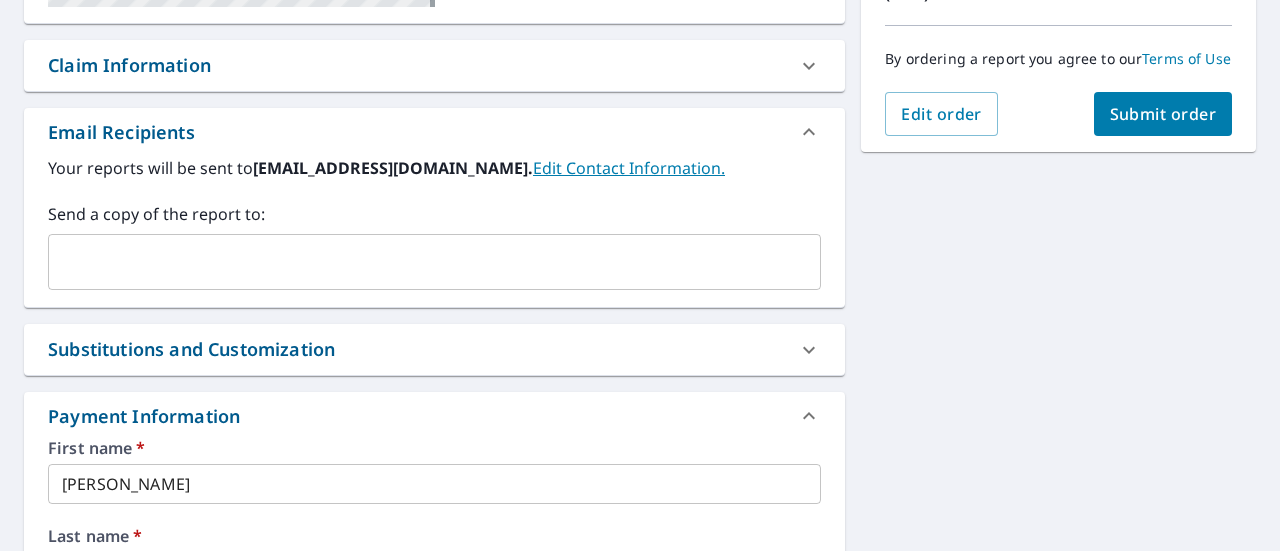 scroll, scrollTop: 492, scrollLeft: 0, axis: vertical 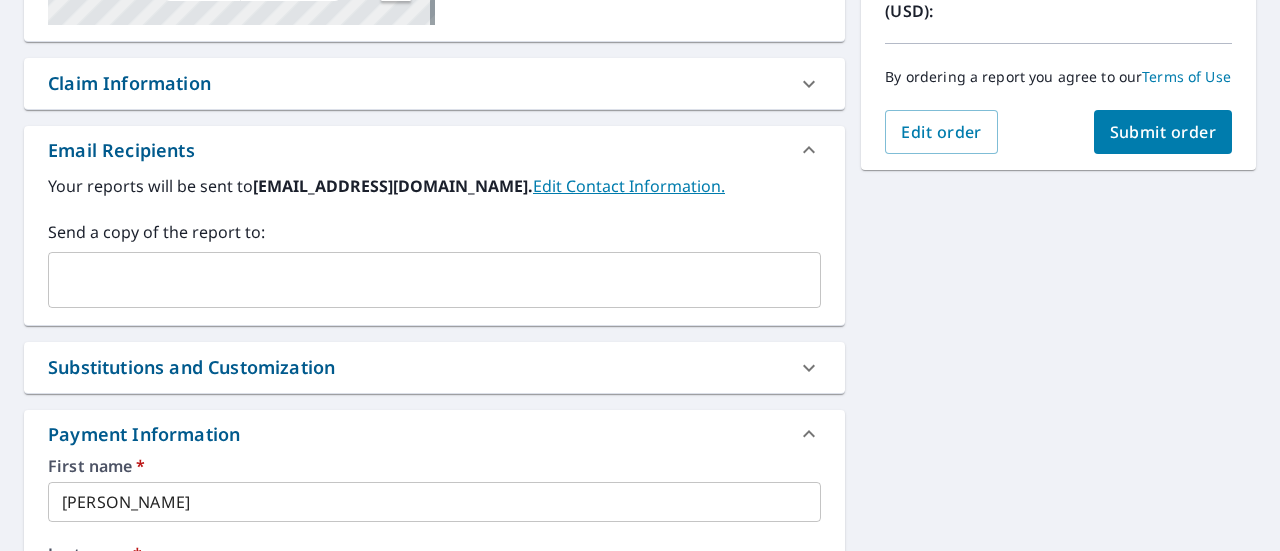 click on "Submit order" at bounding box center (1163, 132) 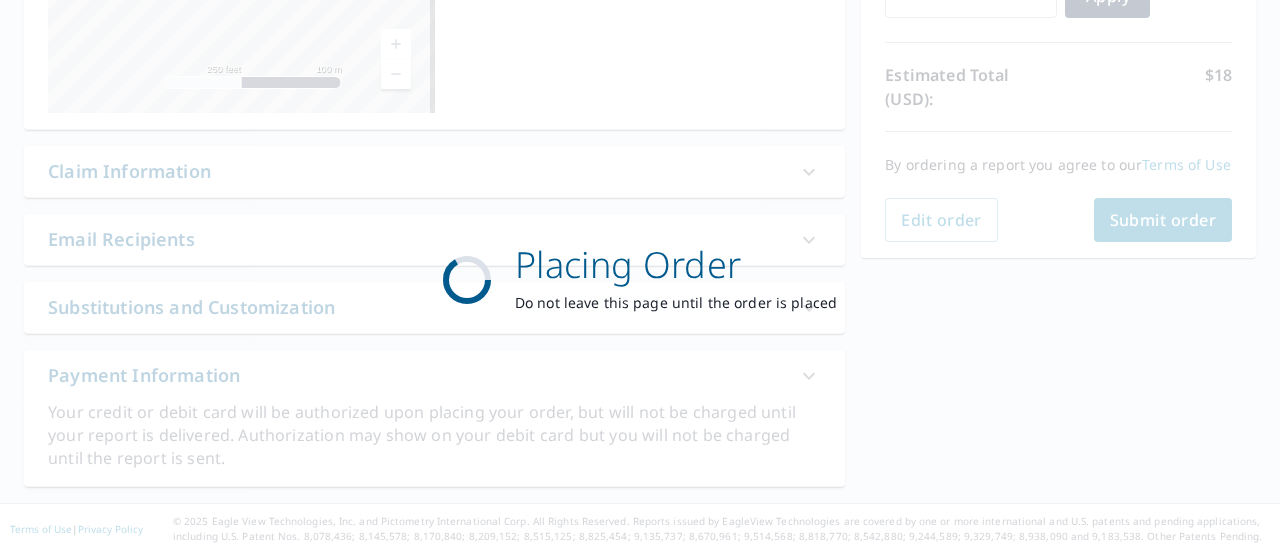 scroll, scrollTop: 0, scrollLeft: 0, axis: both 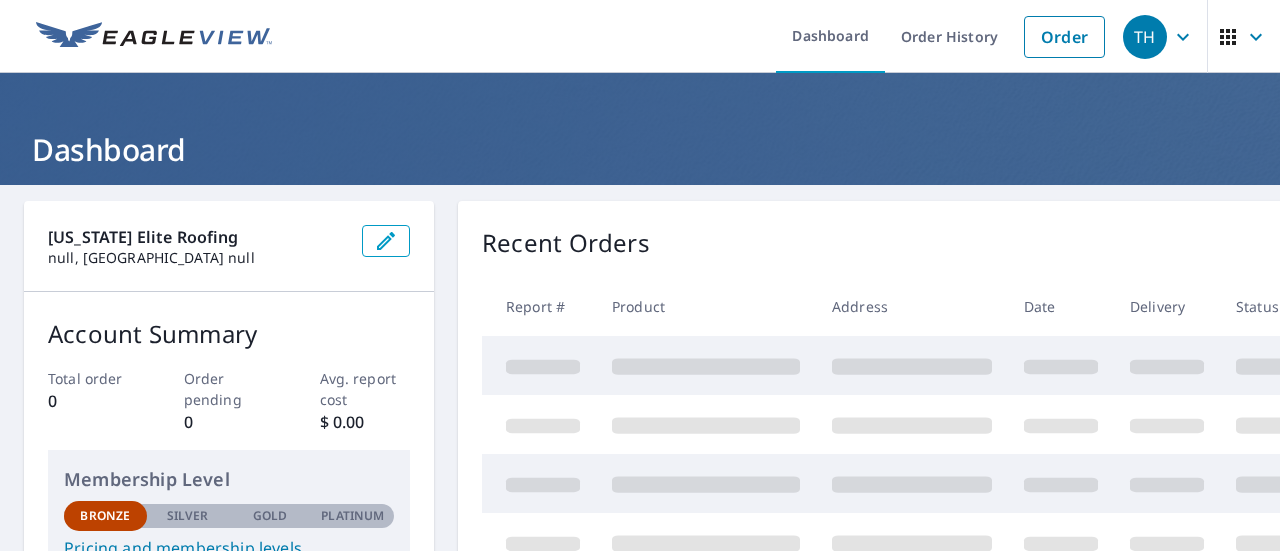 click 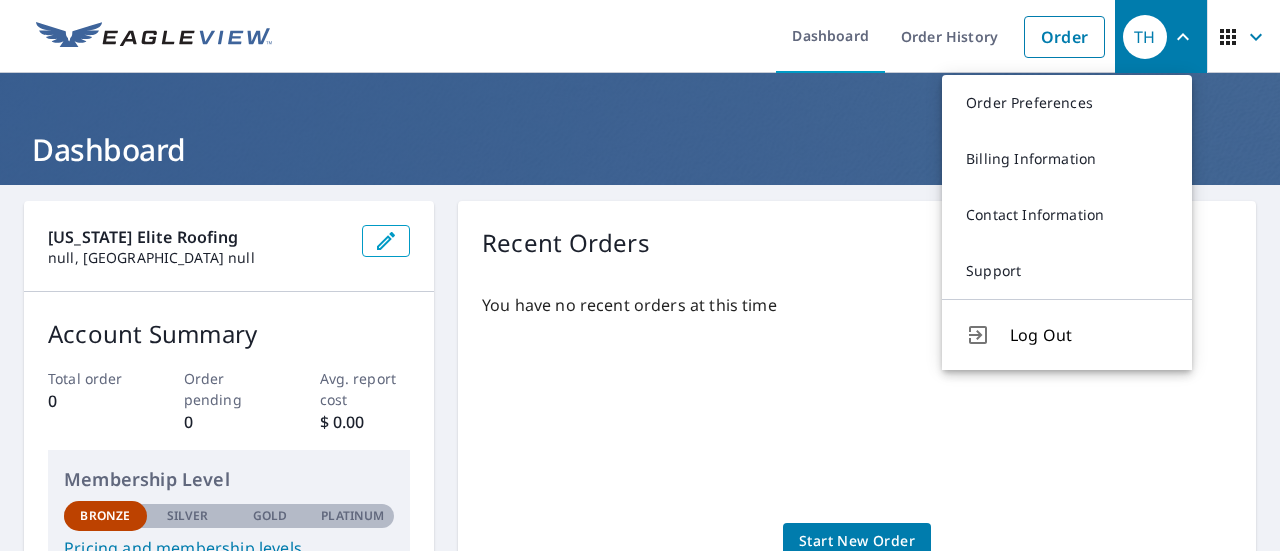 click on "Recent Orders You have no recent orders at this time Start New Order" at bounding box center (857, 495) 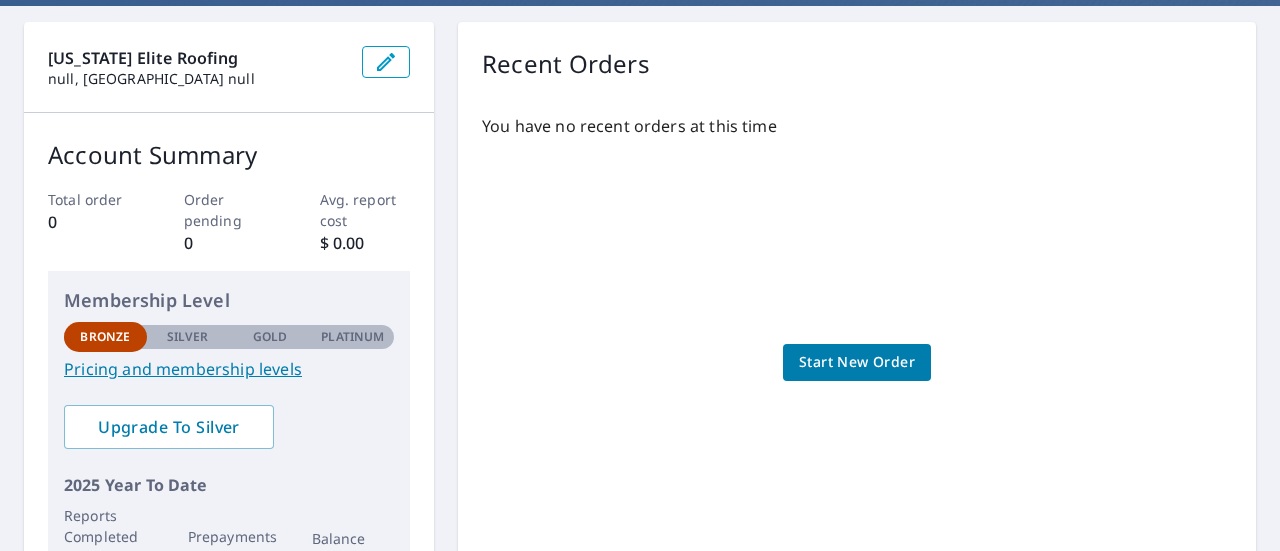 scroll, scrollTop: 400, scrollLeft: 0, axis: vertical 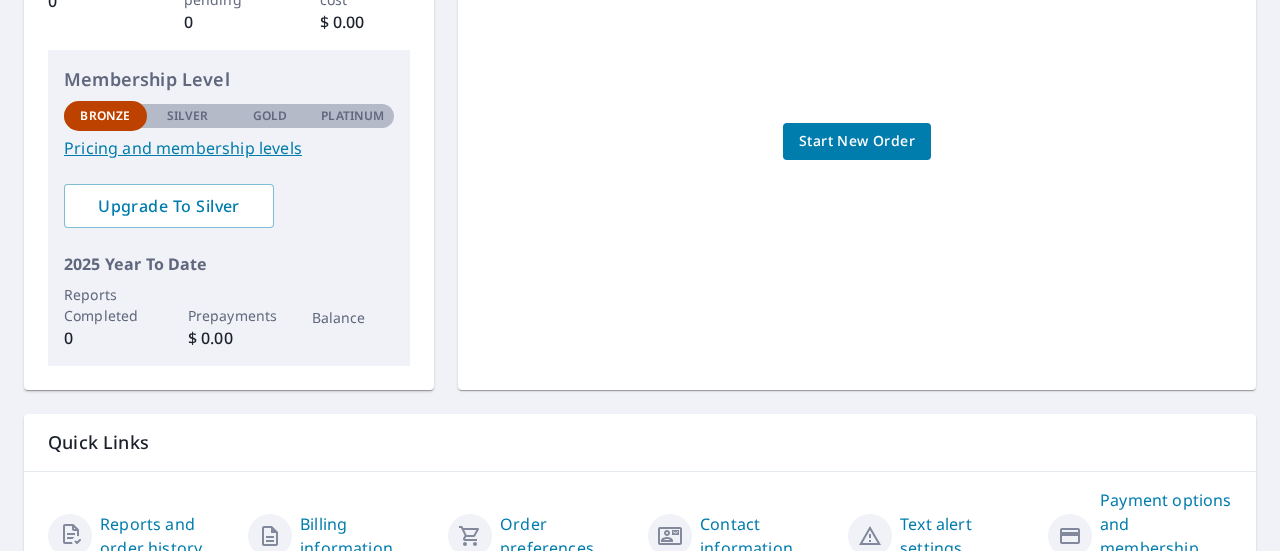 click on "Silver" at bounding box center (188, 116) 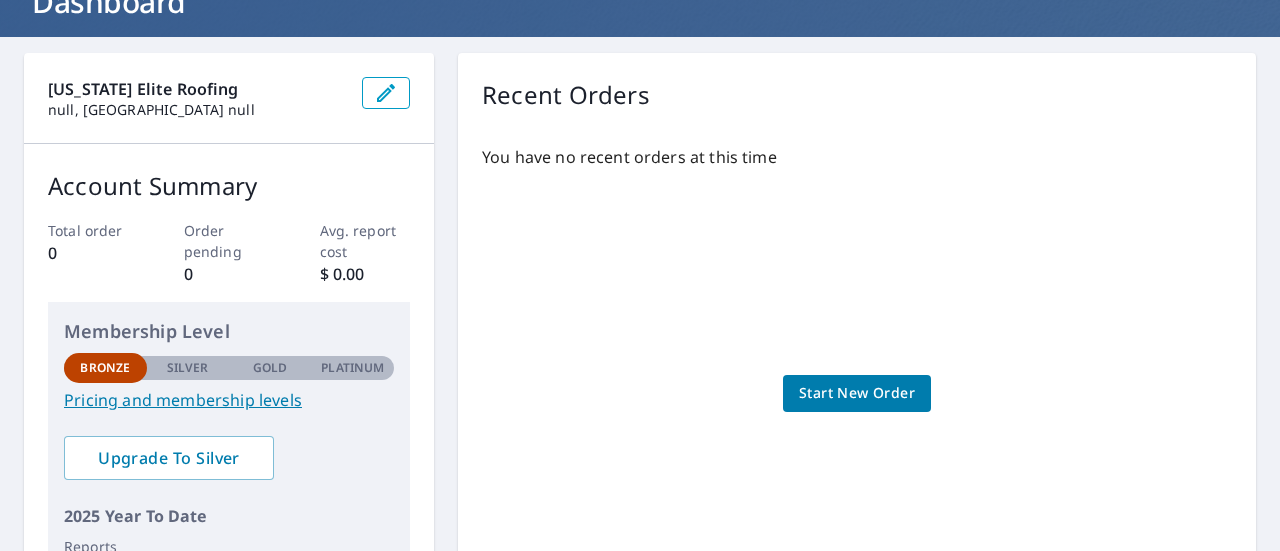 scroll, scrollTop: 114, scrollLeft: 0, axis: vertical 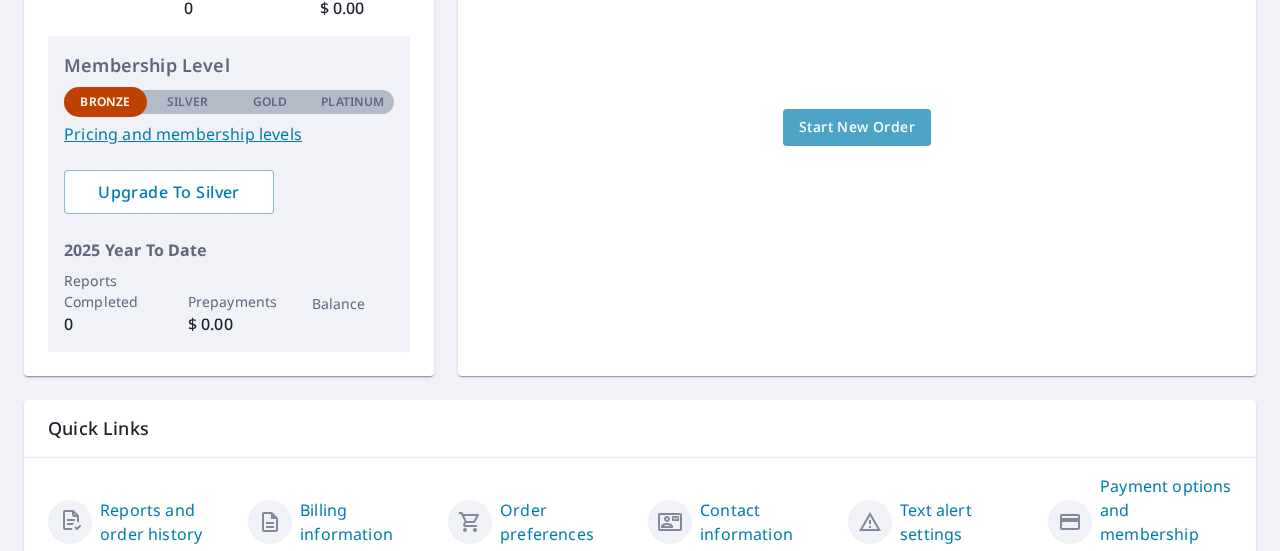click on "Start New Order" at bounding box center [857, 127] 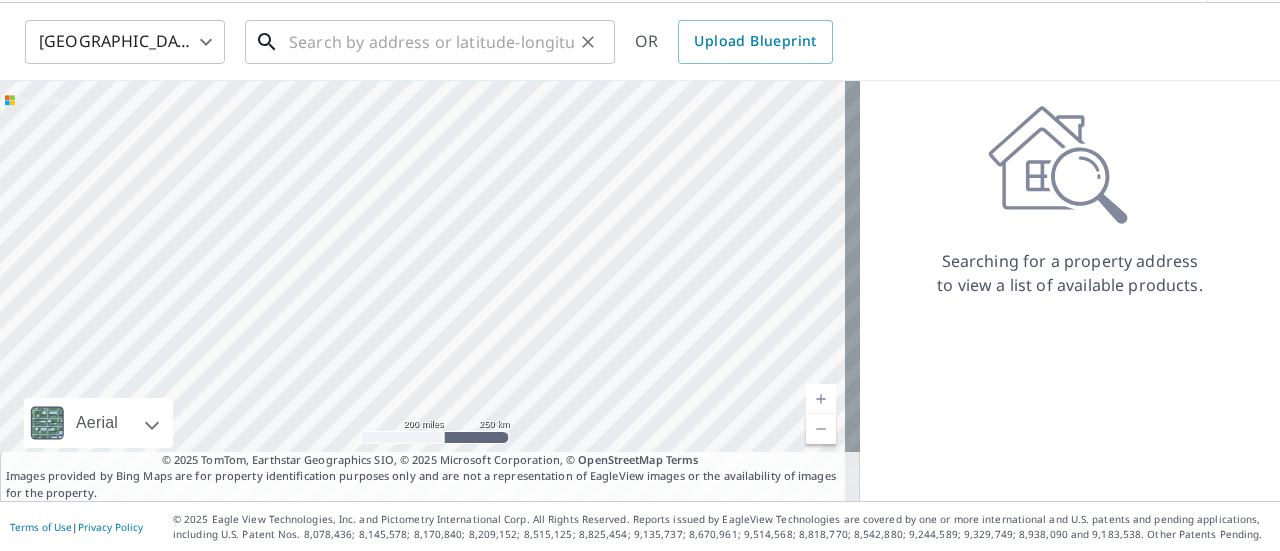 click at bounding box center [431, 42] 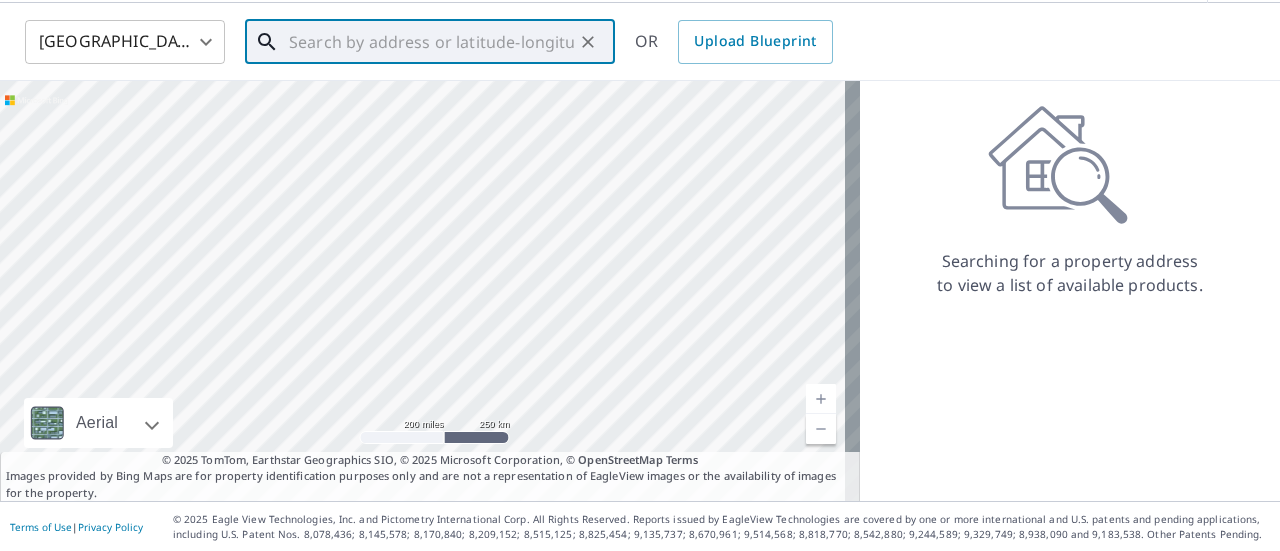 paste on "POCUS12." 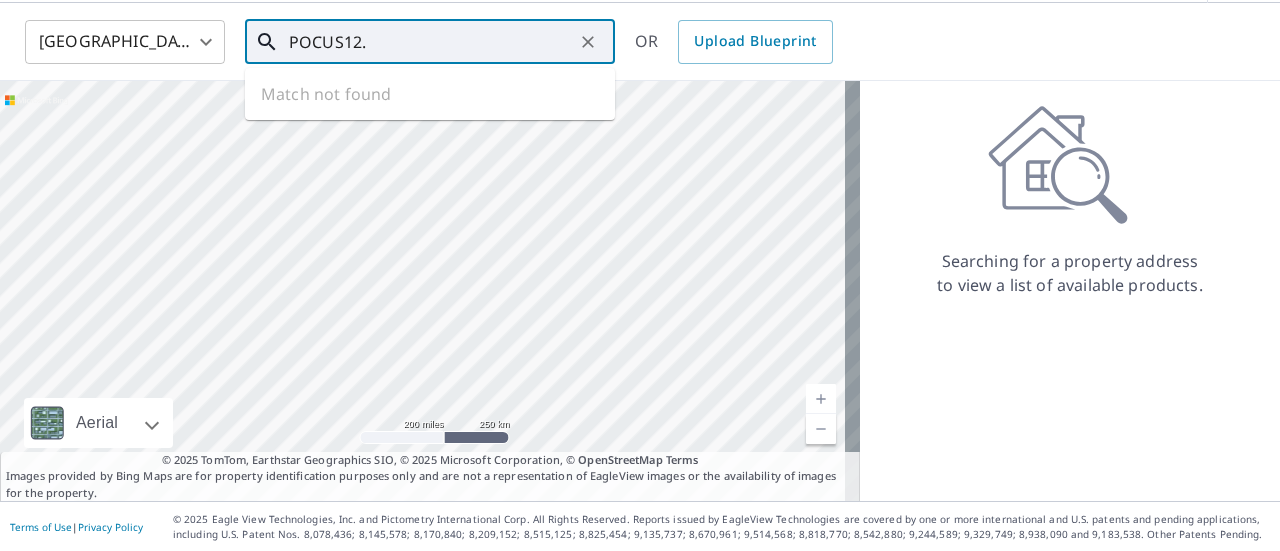 click 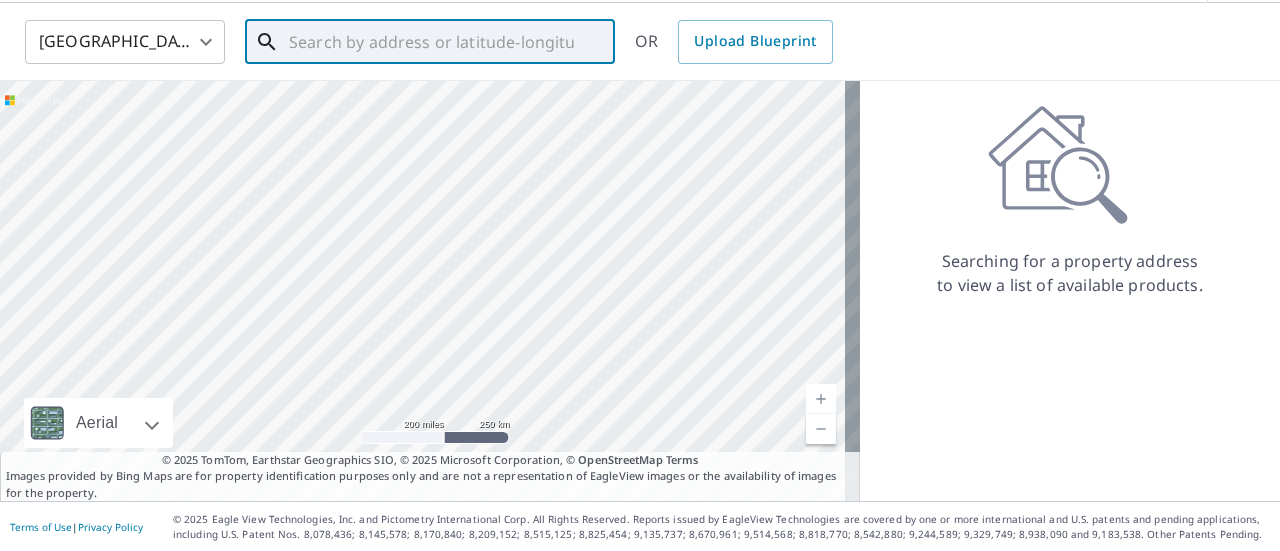 click at bounding box center (431, 42) 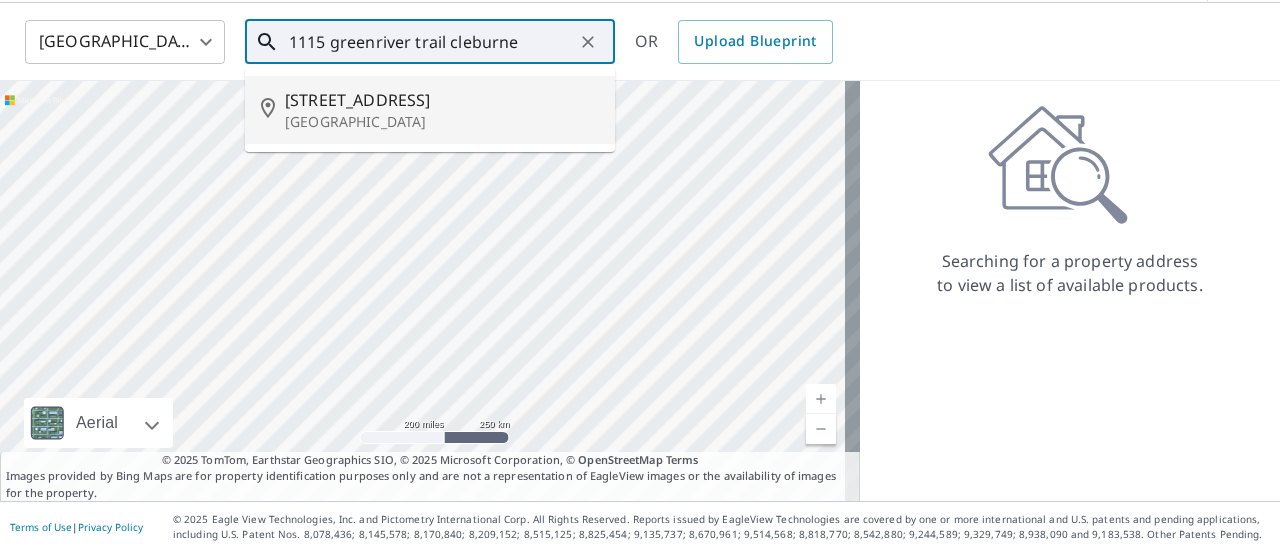 click on "Cleburne, TX 76033" at bounding box center [442, 122] 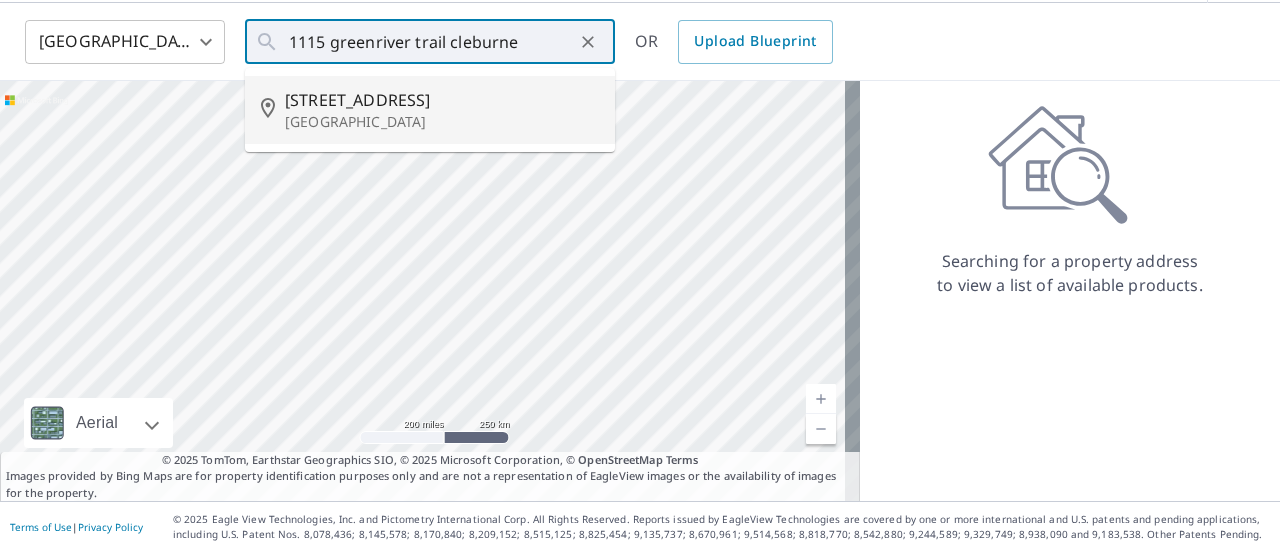 type on "1115 Green River Trail Cleburne, TX 76033" 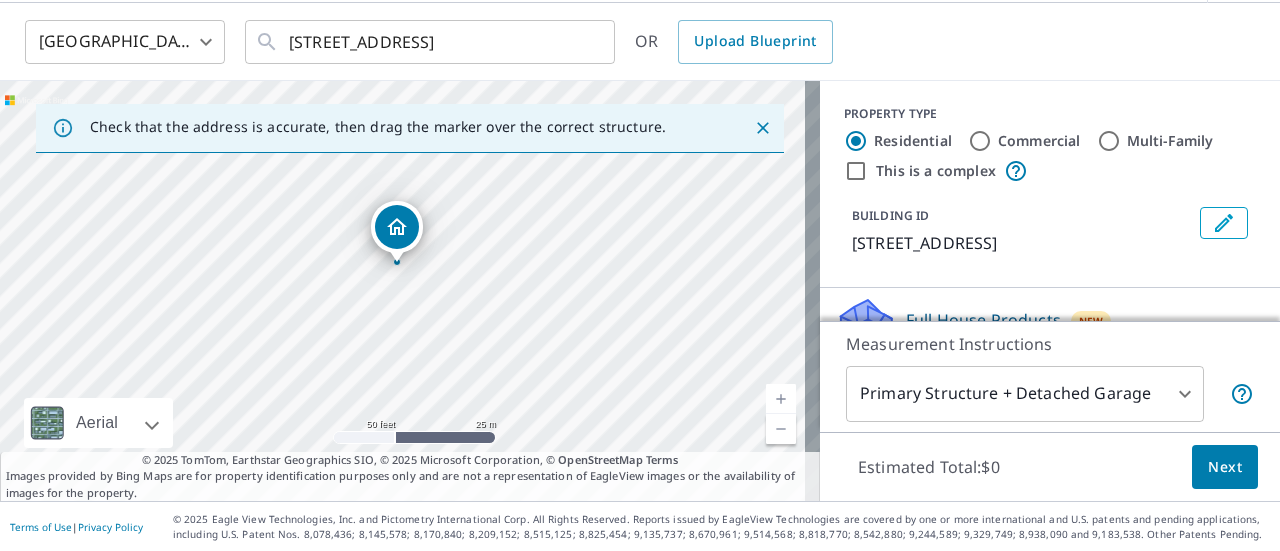click on "TH TH
Dashboard Order History Cancel Order TH United States US ​ 1115 Green River Trail Cleburne, TX 76033 ​ OR Upload Blueprint Check that the address is accurate, then drag the marker over the correct structure. 1115 Green River Trl Cleburne, TX 76033 Aerial Road A standard road map Aerial A detailed look from above Labels Labels 50 feet 25 m © 2025 TomTom, © Vexcel Imaging, © 2025 Microsoft Corporation,  © OpenStreetMap Terms © 2025 TomTom, Earthstar Geographics SIO, © 2025 Microsoft Corporation, ©   OpenStreetMap   Terms Images provided by Bing Maps are for property identification purposes only and are not a representation of EagleView images or the availability of images for the property. PROPERTY TYPE Residential Commercial Multi-Family This is a complex BUILDING ID 1115 Green River Trl, Cleburne, TX, 76033 Full House Products New Full House™ $105 Roof Products New Premium $32.75 - $87 QuickSquares™ $18 Gutter $13.75 Bid Perfect™ $18 Solar Products New Inform Essentials+ $63.25 1" at bounding box center (640, 275) 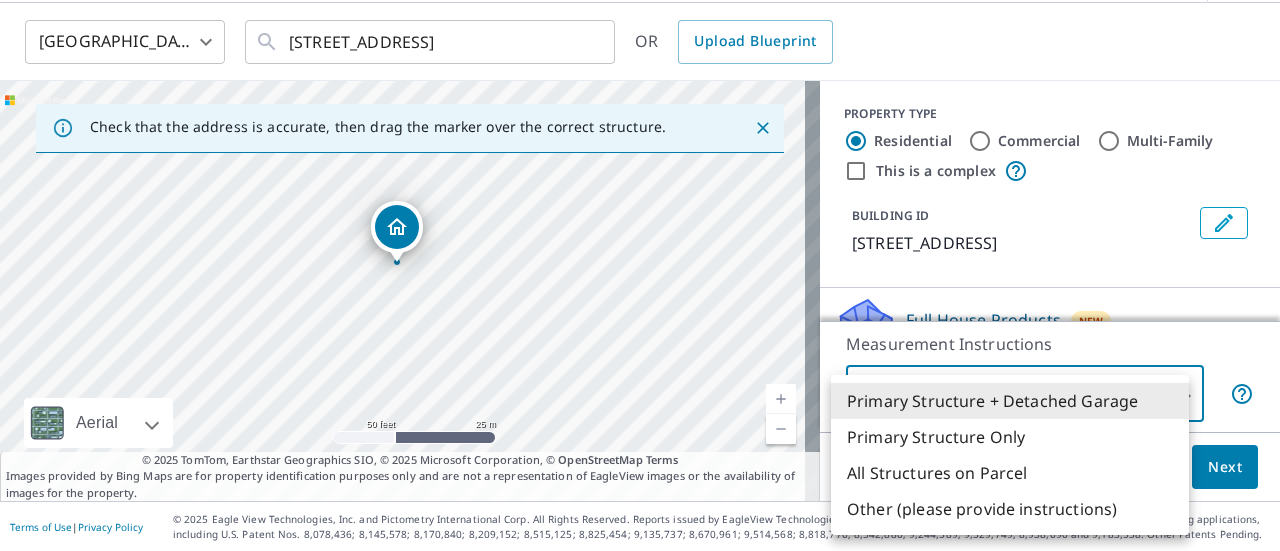 click on "Primary Structure Only" at bounding box center [1010, 437] 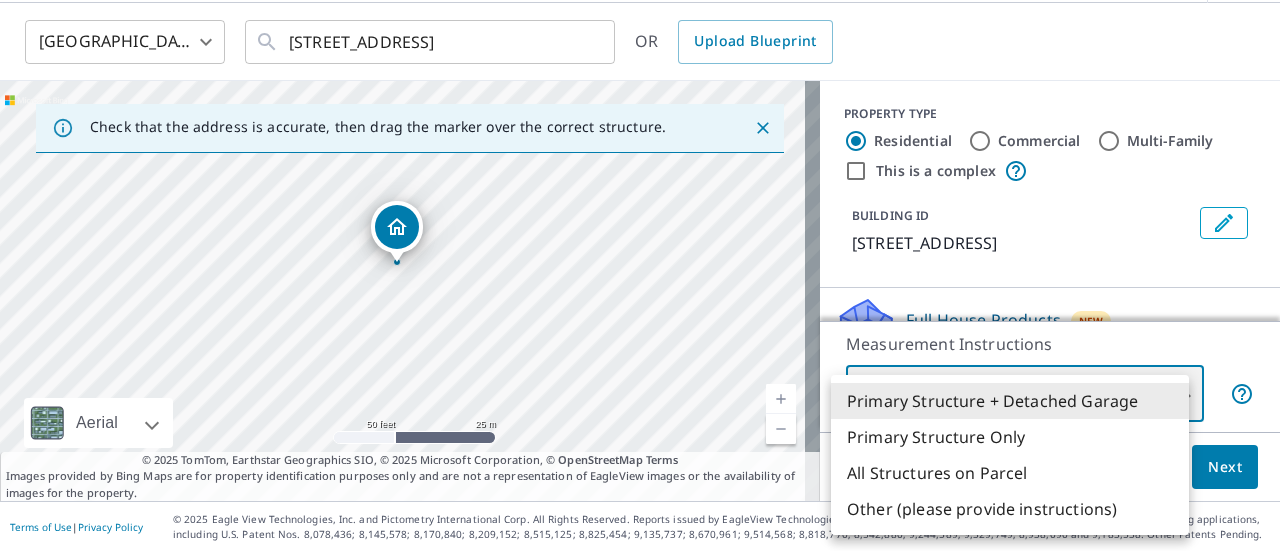 type on "2" 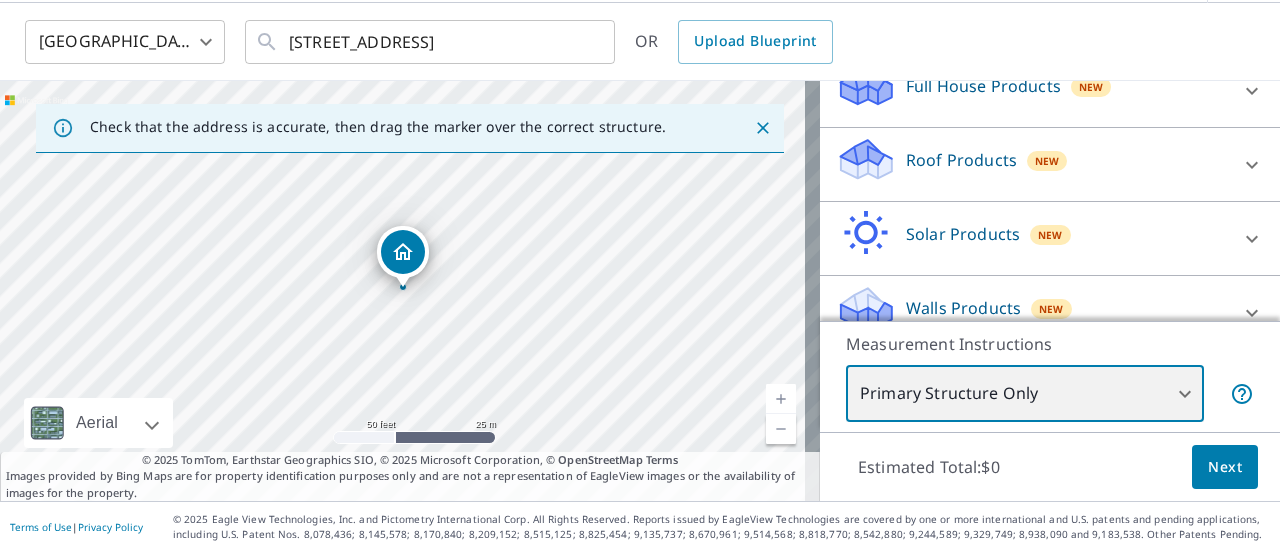 scroll, scrollTop: 261, scrollLeft: 0, axis: vertical 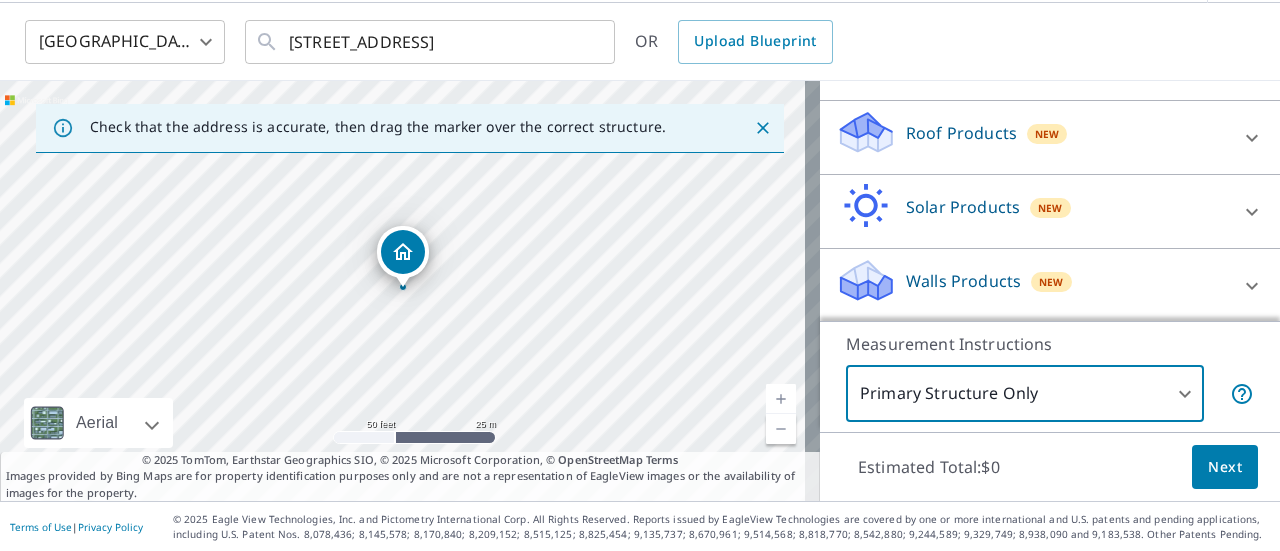 click on "Roof Products" at bounding box center [961, 133] 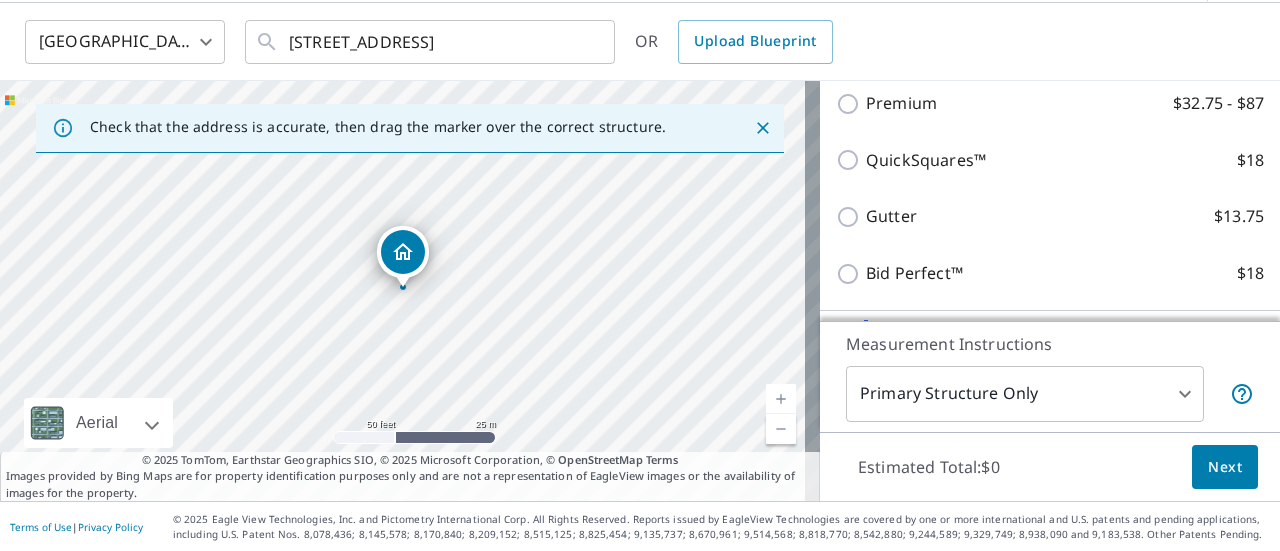 scroll, scrollTop: 361, scrollLeft: 0, axis: vertical 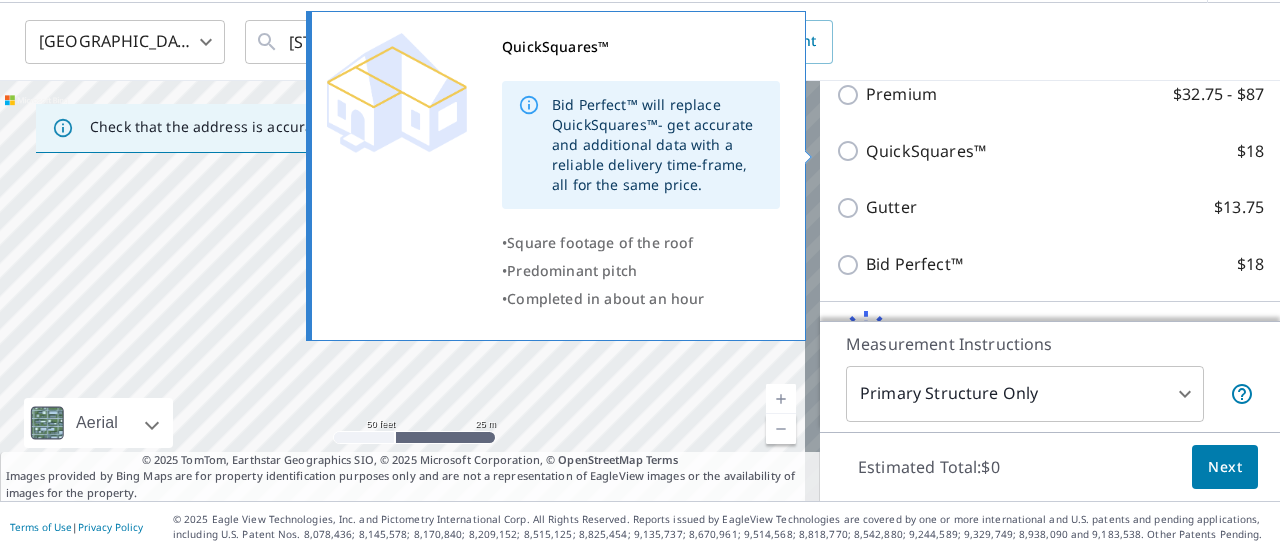 click on "QuickSquares™ $18" at bounding box center (851, 151) 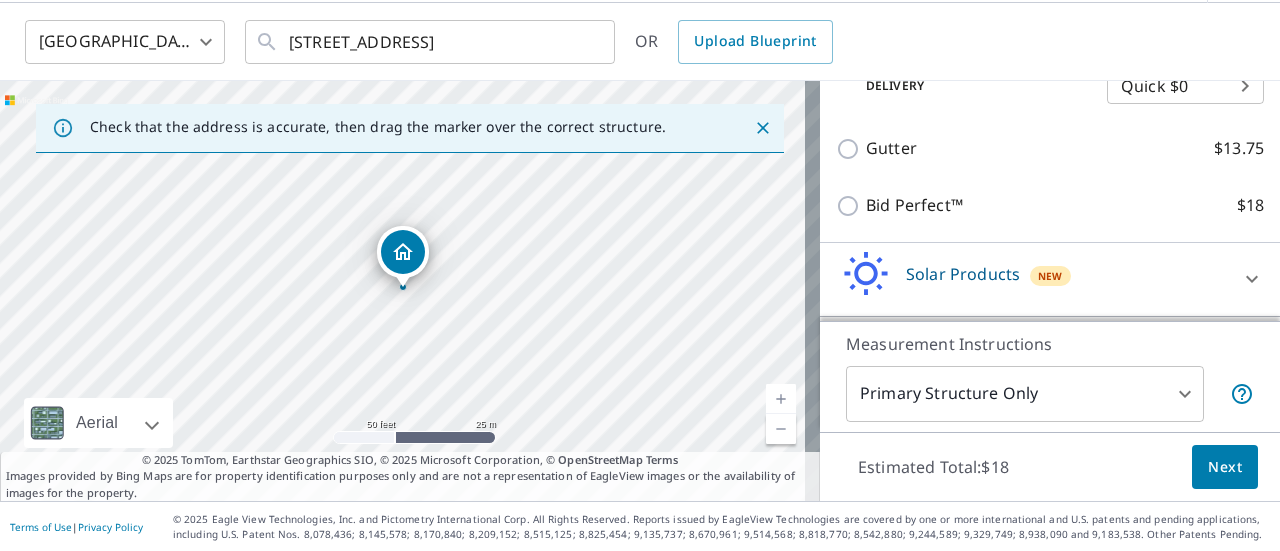scroll, scrollTop: 454, scrollLeft: 0, axis: vertical 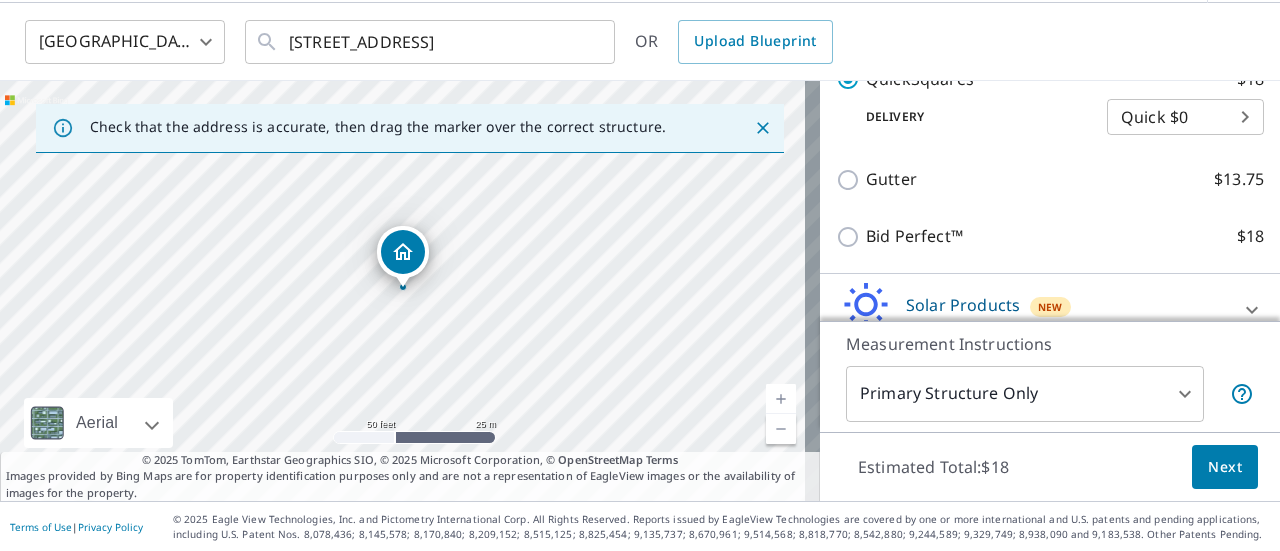 click on "TH TH
Dashboard Order History Cancel Order TH United States US ​ 1115 Green River Trail Cleburne, TX 76033 ​ OR Upload Blueprint Check that the address is accurate, then drag the marker over the correct structure. 1115 Green River Trl Cleburne, TX 76033 Aerial Road A standard road map Aerial A detailed look from above Labels Labels 50 feet 25 m © 2025 TomTom, © Vexcel Imaging, © 2025 Microsoft Corporation,  © OpenStreetMap Terms © 2025 TomTom, Earthstar Geographics SIO, © 2025 Microsoft Corporation, ©   OpenStreetMap   Terms Images provided by Bing Maps are for property identification purposes only and are not a representation of EagleView images or the availability of images for the property. PROPERTY TYPE Residential Commercial Multi-Family This is a complex BUILDING ID 1115 Green River Trl, Cleburne, TX, 76033 Full House Products New Full House™ $105 Roof Products New QuickSquares™ with Quick Delivery Premium $32.75 - $87 QuickSquares™ $18 Delivery Quick $0 45 ​ Gutter $13.75 $18 2" at bounding box center (640, 275) 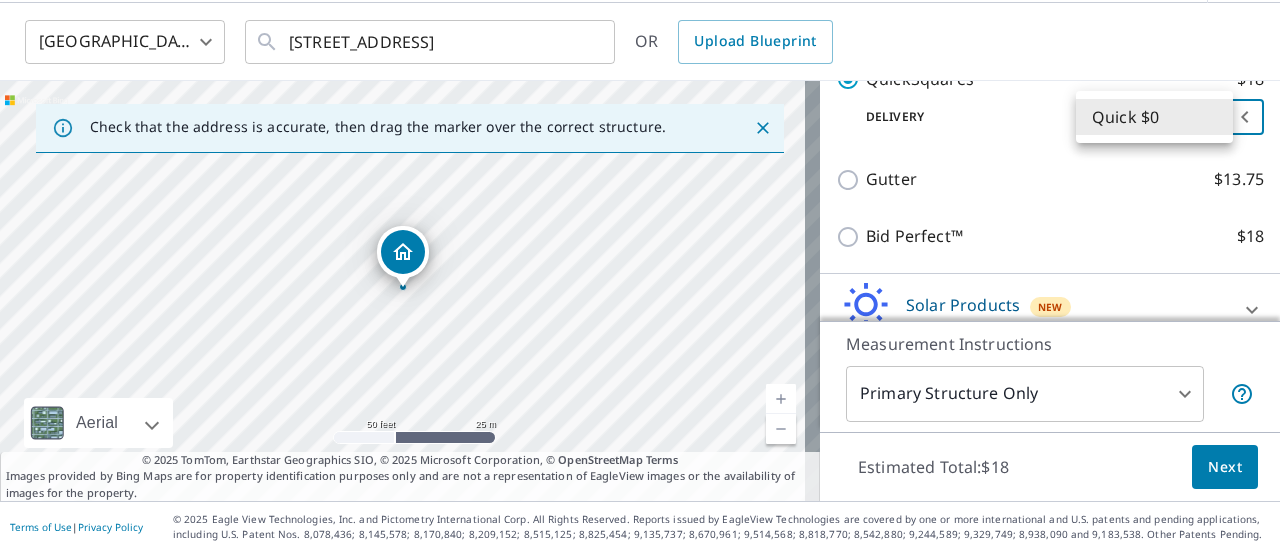 click on "Quick $0" at bounding box center [1154, 117] 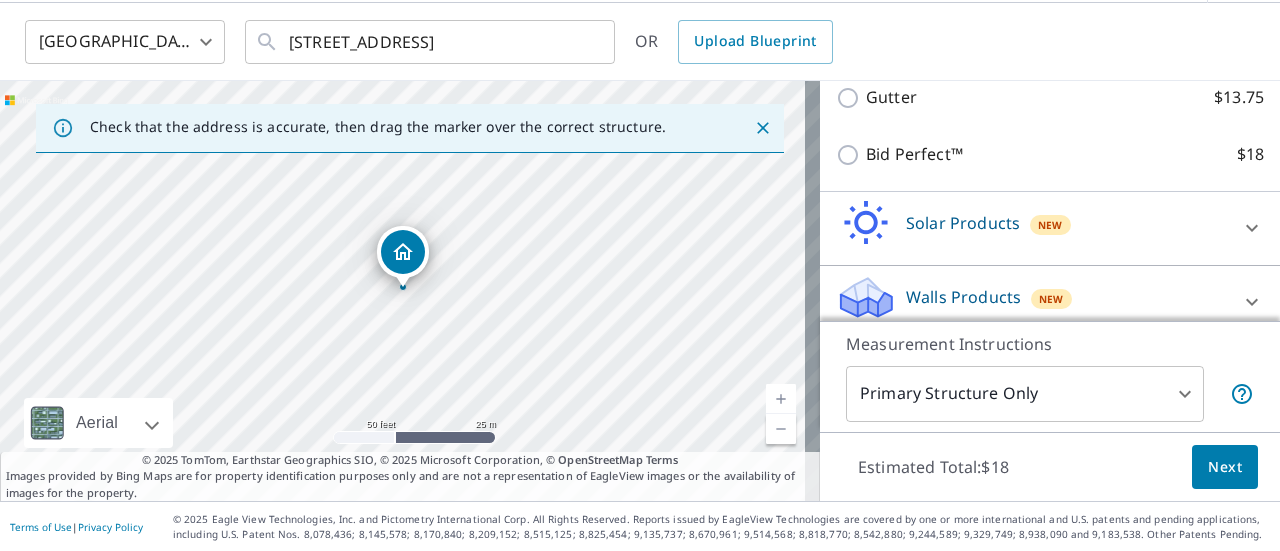 scroll, scrollTop: 554, scrollLeft: 0, axis: vertical 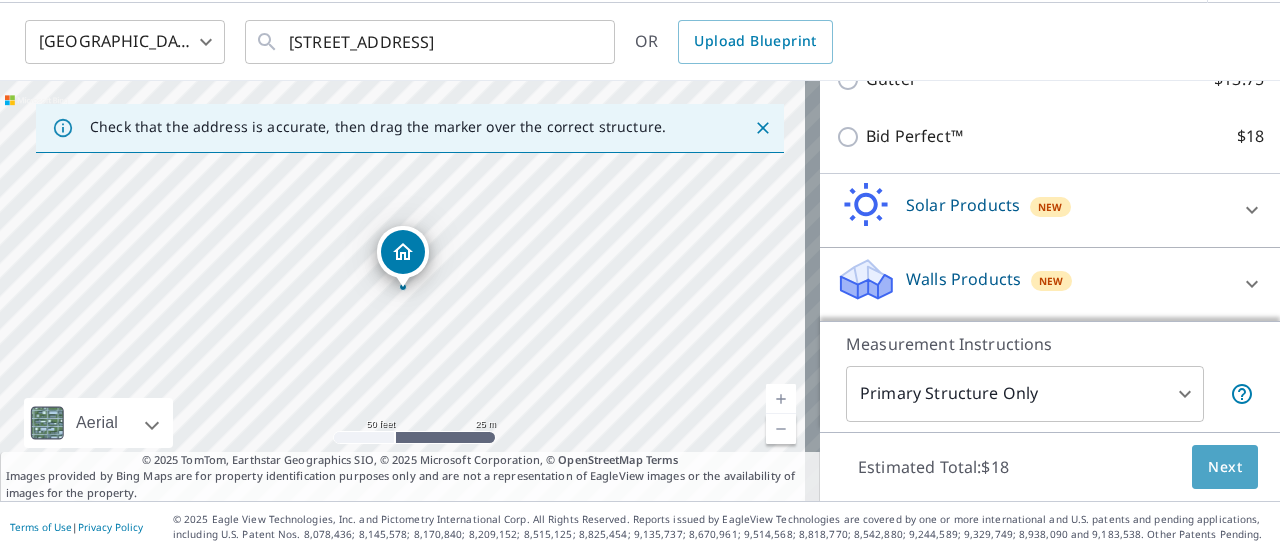 click on "Next" at bounding box center (1225, 467) 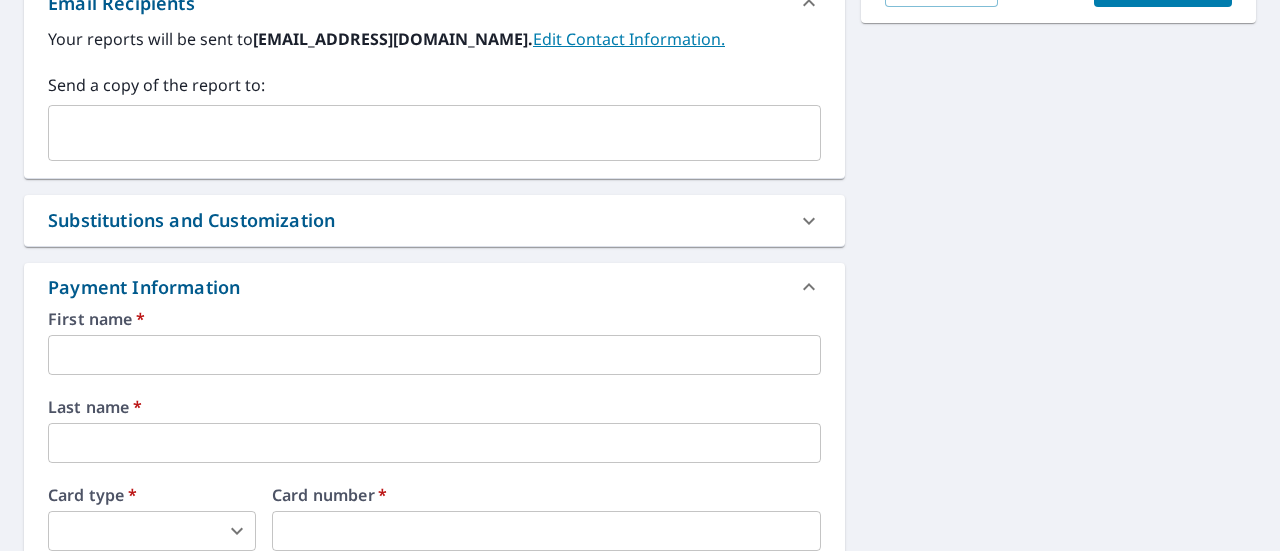 scroll, scrollTop: 670, scrollLeft: 0, axis: vertical 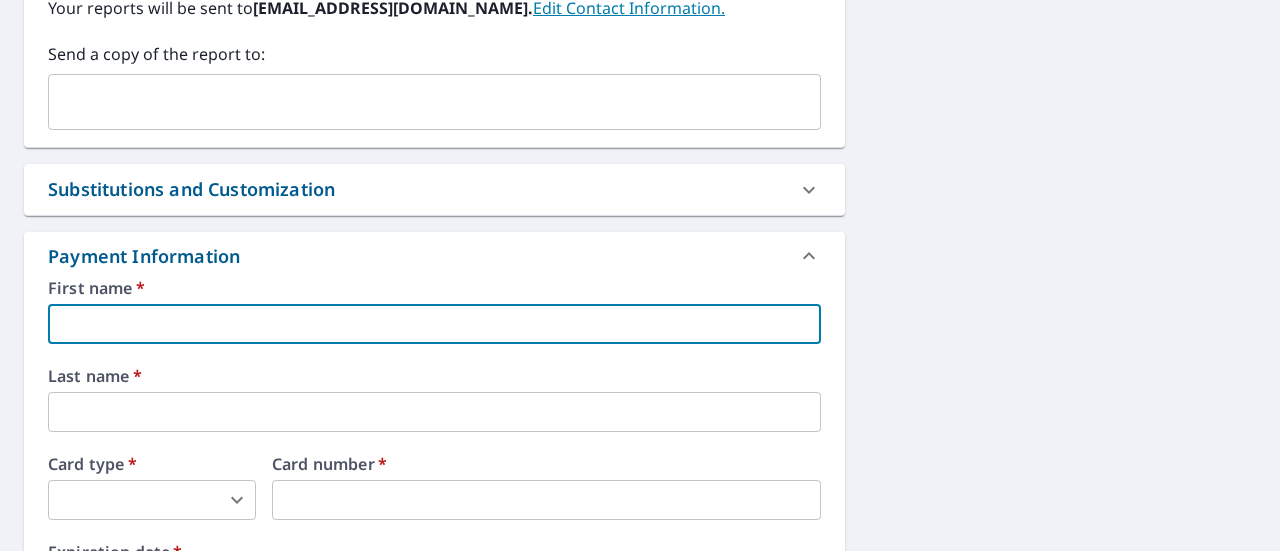 click at bounding box center (434, 324) 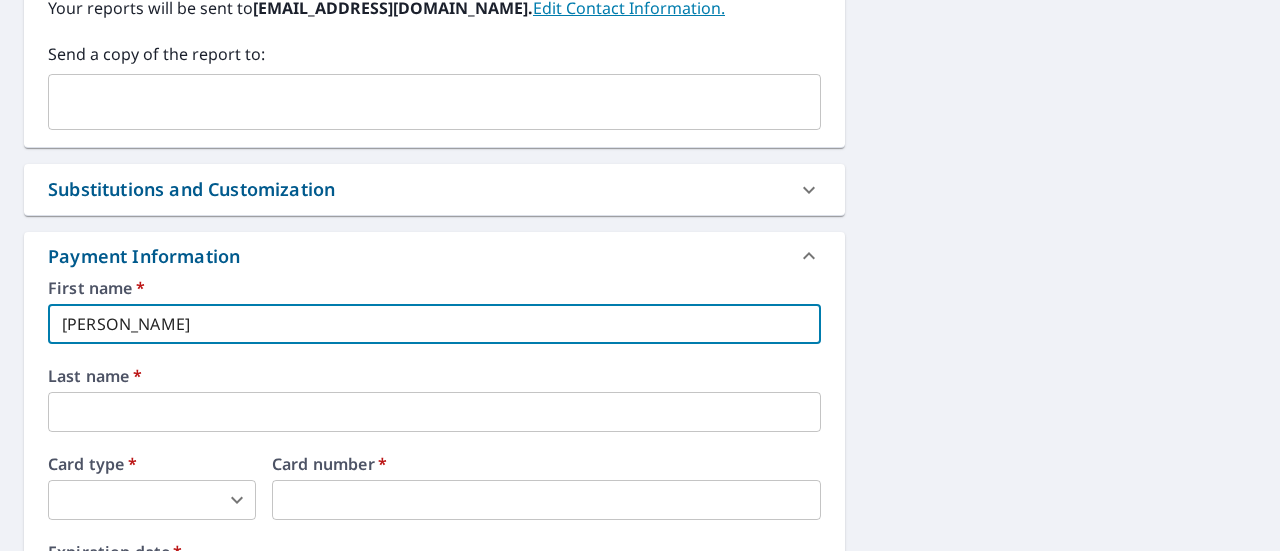 type on "Hassell" 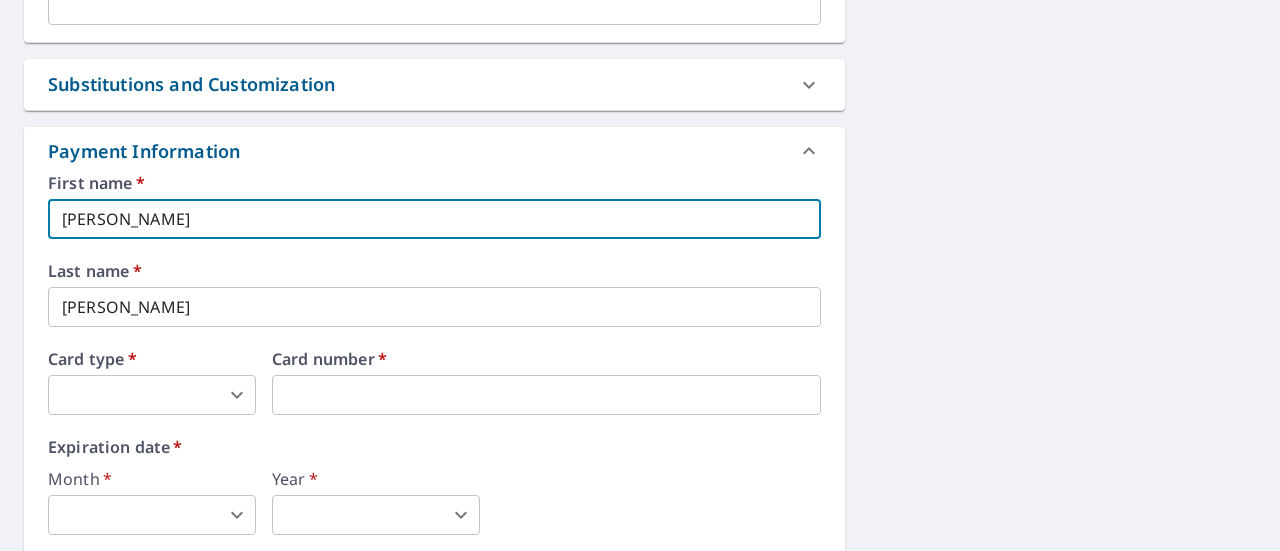 scroll, scrollTop: 870, scrollLeft: 0, axis: vertical 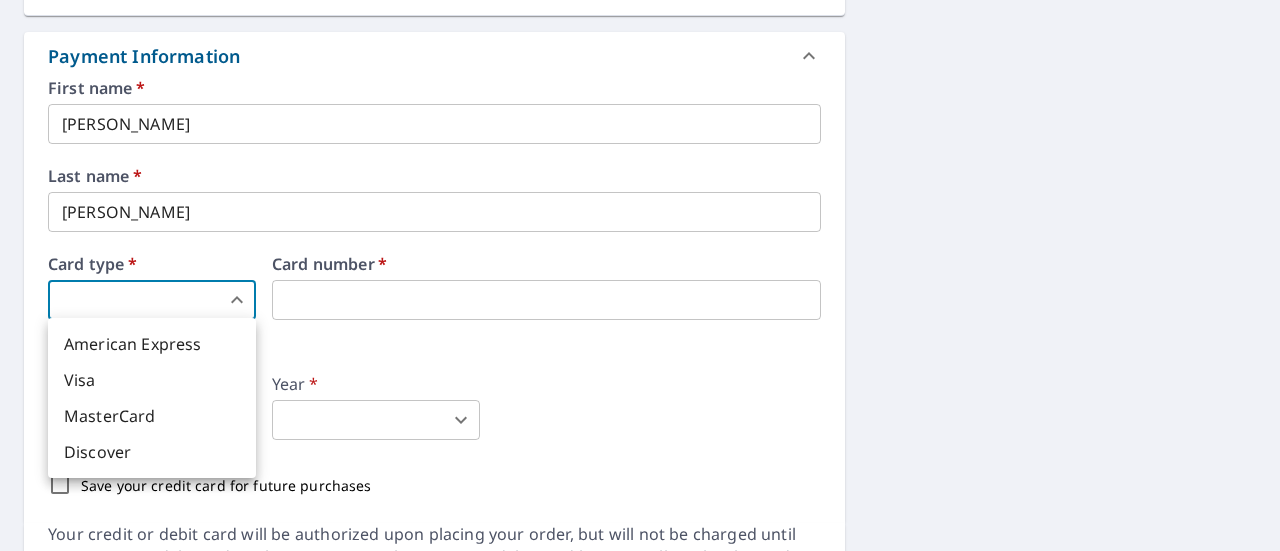 click on "TH TH
Dashboard Order History Cancel Order TH Dashboard / Finalize Order Finalize Order 1115 Green River Trl Cleburne, TX 76033 Aerial Road A standard road map Aerial A detailed look from above Labels Labels 250 feet 100 m © 2025 TomTom, © Vexcel Imaging, © 2025 Microsoft Corporation,  © OpenStreetMap Terms PROPERTY TYPE Residential BUILDING ID 1115 Green River Trl, Cleburne, TX, 76033 Changes to structures in last 4 years ( renovations, additions, etc. ) Claim Information Claim number ​ Claim information ​ PO number ​ Date of loss ​ Cat ID ​ Email Recipients Your reports will be sent to  h1994nt@gmail.com.  Edit Contact Information. Send a copy of the report to: ​ Substitutions and Customization Additional Report Formats (Not available for all reports) DXF RXF XML Add-ons and custom cover page Property Owner Report Include custom cover page Payment Information First name   * Trent ​ Last name   * Hassell ​ Card type   * ​ 0 ​ Card number   * Expiration date   * Month *" at bounding box center (640, 275) 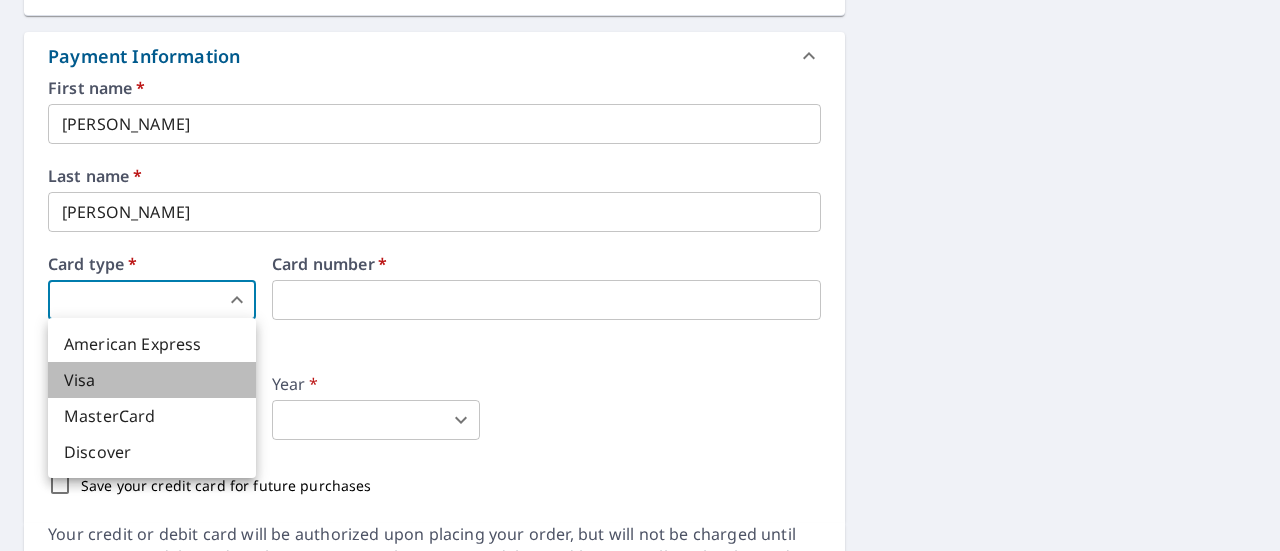 click on "Visa" at bounding box center [152, 380] 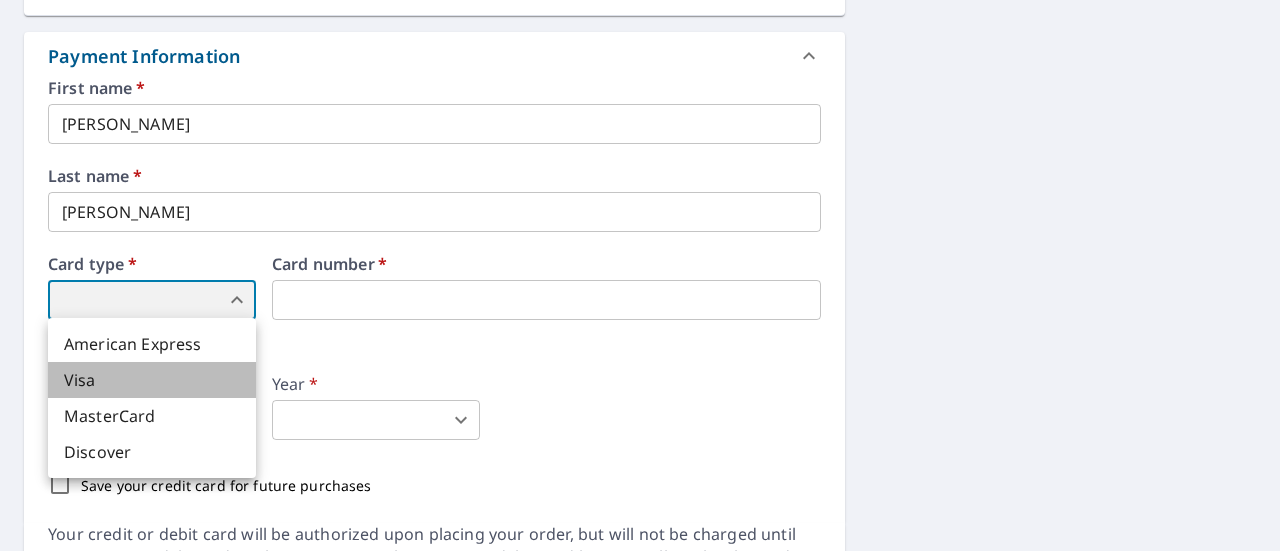 type on "2" 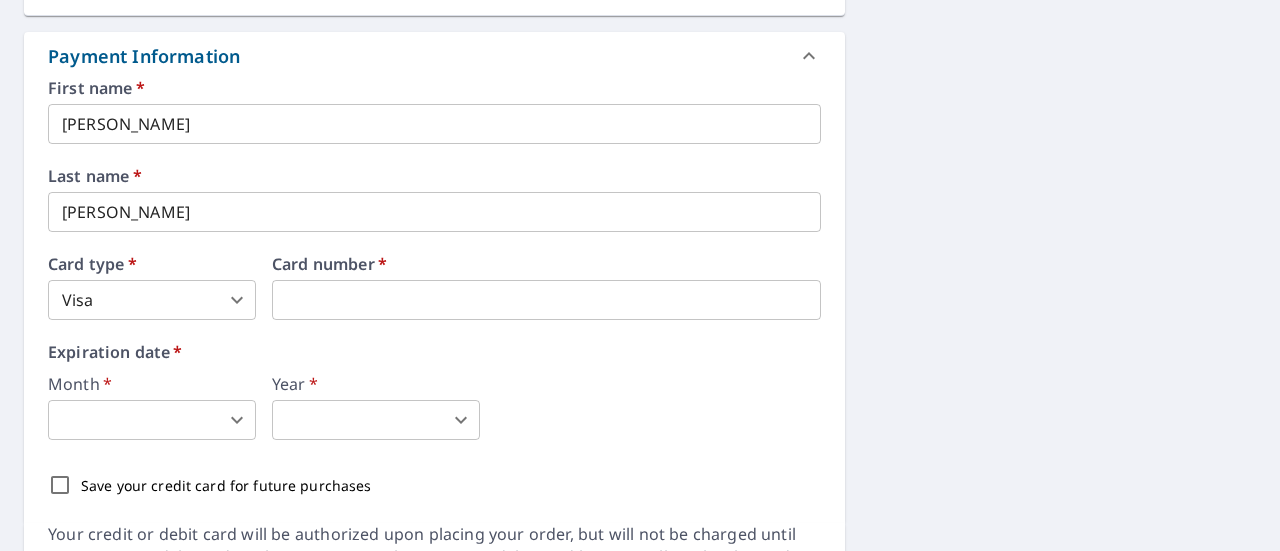 click on "TH TH
Dashboard Order History Cancel Order TH Dashboard / Finalize Order Finalize Order 1115 Green River Trl Cleburne, TX 76033 Aerial Road A standard road map Aerial A detailed look from above Labels Labels 250 feet 100 m © 2025 TomTom, © Vexcel Imaging, © 2025 Microsoft Corporation,  © OpenStreetMap Terms PROPERTY TYPE Residential BUILDING ID 1115 Green River Trl, Cleburne, TX, 76033 Changes to structures in last 4 years ( renovations, additions, etc. ) Claim Information Claim number ​ Claim information ​ PO number ​ Date of loss ​ Cat ID ​ Email Recipients Your reports will be sent to  h1994nt@gmail.com.  Edit Contact Information. Send a copy of the report to: ​ Substitutions and Customization Additional Report Formats (Not available for all reports) DXF RXF XML Add-ons and custom cover page Property Owner Report Include custom cover page Payment Information First name   * Trent ​ Last name   * Hassell ​ Card type   * Visa 2 ​ Card number   * Expiration date   * Month" at bounding box center [640, 275] 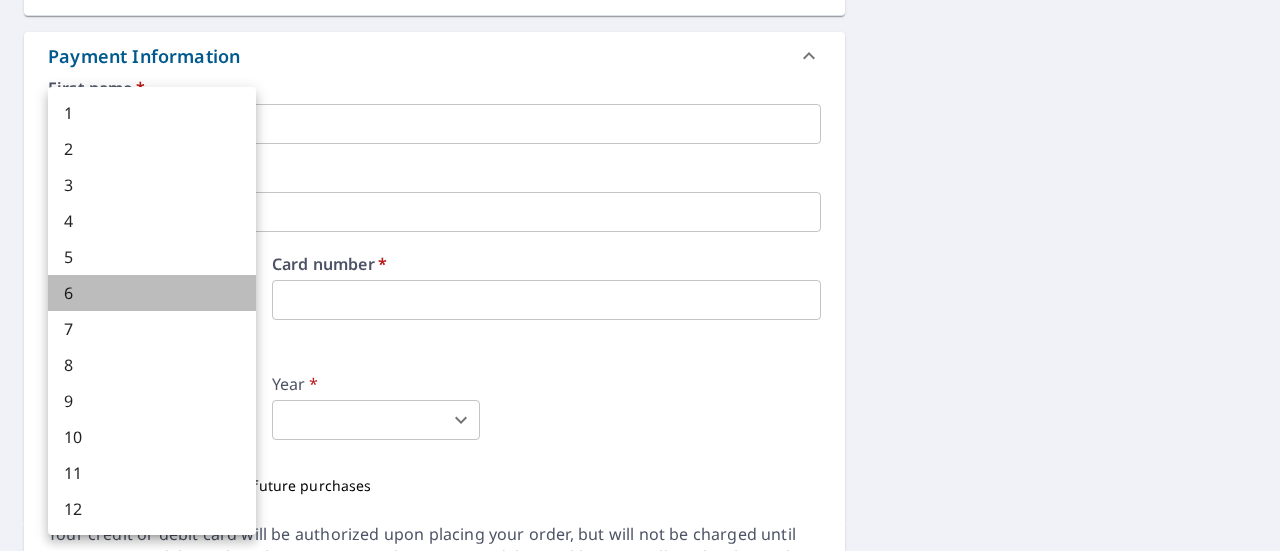 click on "6" at bounding box center [152, 293] 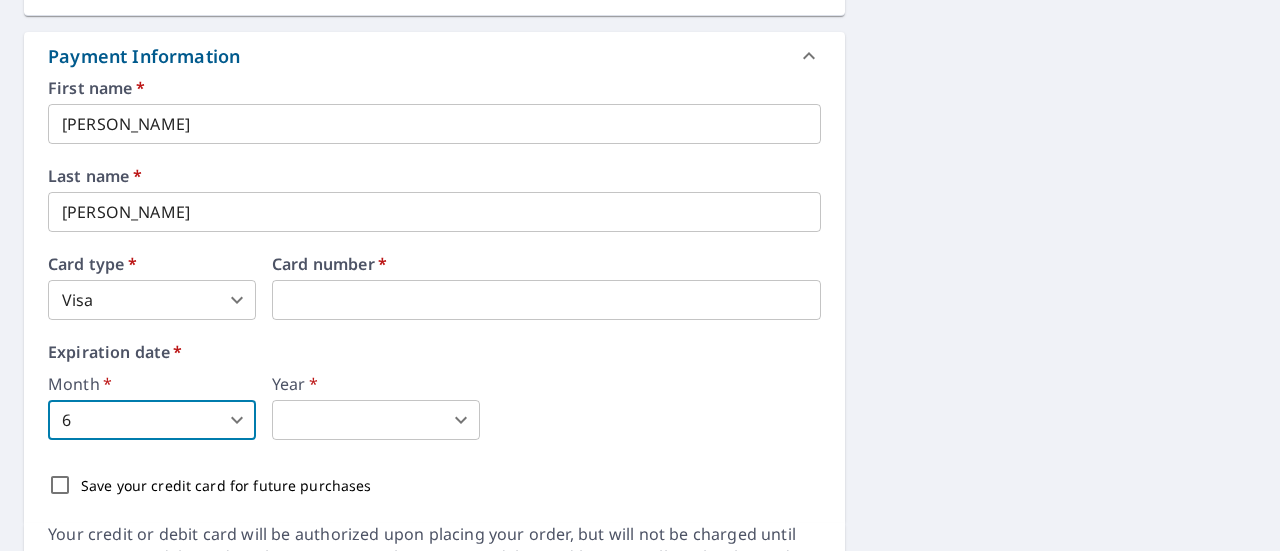 click on "TH TH
Dashboard Order History Cancel Order TH Dashboard / Finalize Order Finalize Order 1115 Green River Trl Cleburne, TX 76033 Aerial Road A standard road map Aerial A detailed look from above Labels Labels 250 feet 100 m © 2025 TomTom, © Vexcel Imaging, © 2025 Microsoft Corporation,  © OpenStreetMap Terms PROPERTY TYPE Residential BUILDING ID 1115 Green River Trl, Cleburne, TX, 76033 Changes to structures in last 4 years ( renovations, additions, etc. ) Claim Information Claim number ​ Claim information ​ PO number ​ Date of loss ​ Cat ID ​ Email Recipients Your reports will be sent to  h1994nt@gmail.com.  Edit Contact Information. Send a copy of the report to: ​ Substitutions and Customization Additional Report Formats (Not available for all reports) DXF RXF XML Add-ons and custom cover page Property Owner Report Include custom cover page Payment Information First name   * Trent ​ Last name   * Hassell ​ Card type   * Visa 2 ​ Card number   * Expiration date   * Month" at bounding box center [640, 275] 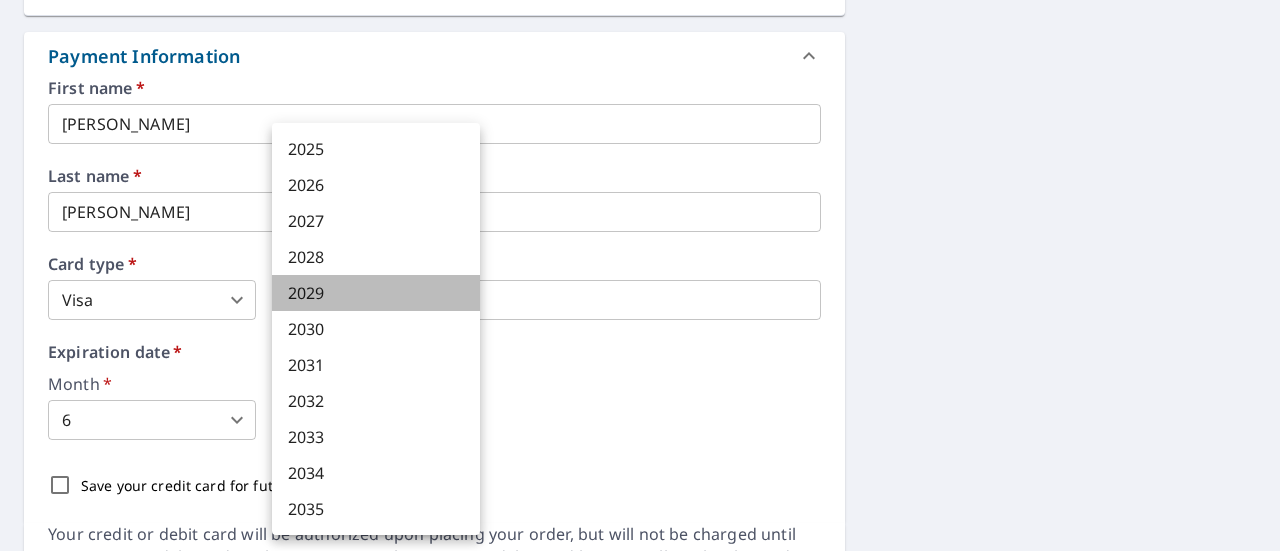 click on "2029" at bounding box center [376, 293] 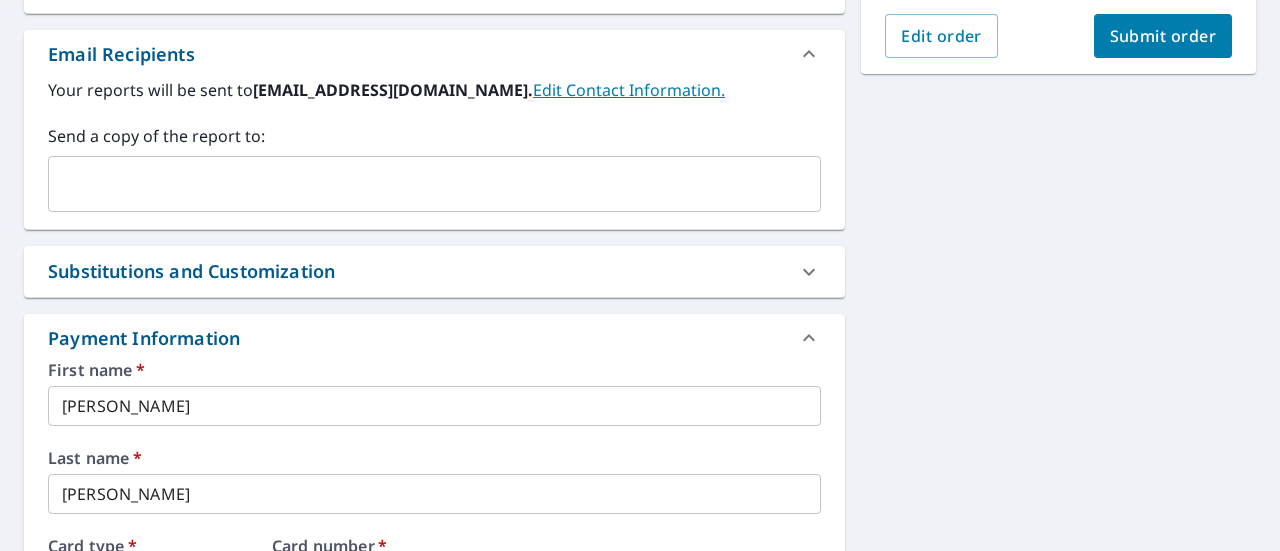 scroll, scrollTop: 392, scrollLeft: 0, axis: vertical 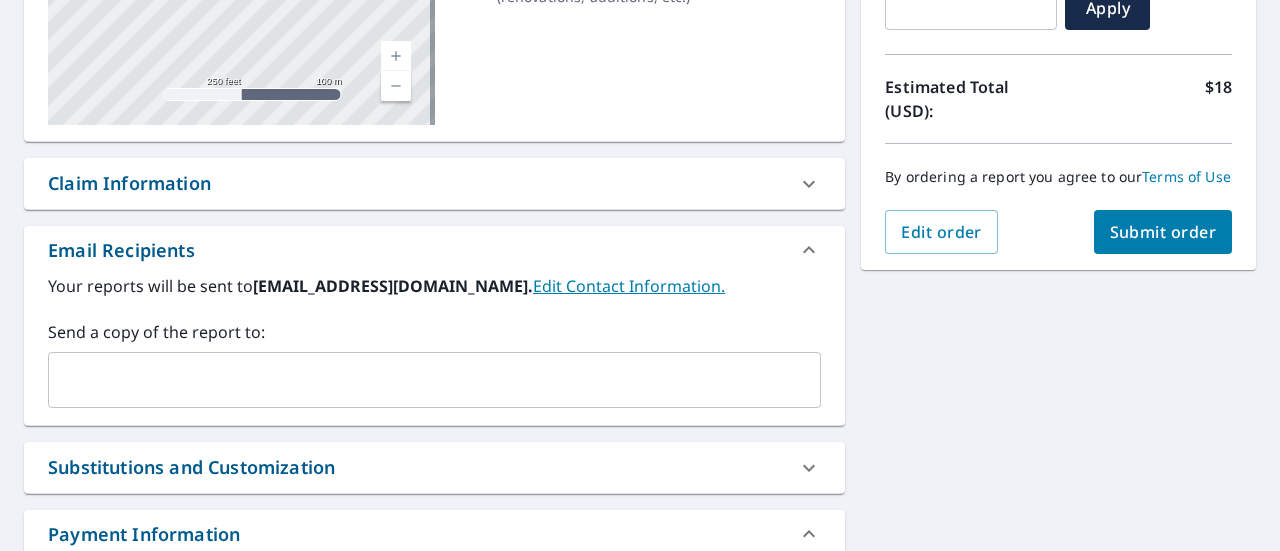 click on "Submit order" at bounding box center (1163, 232) 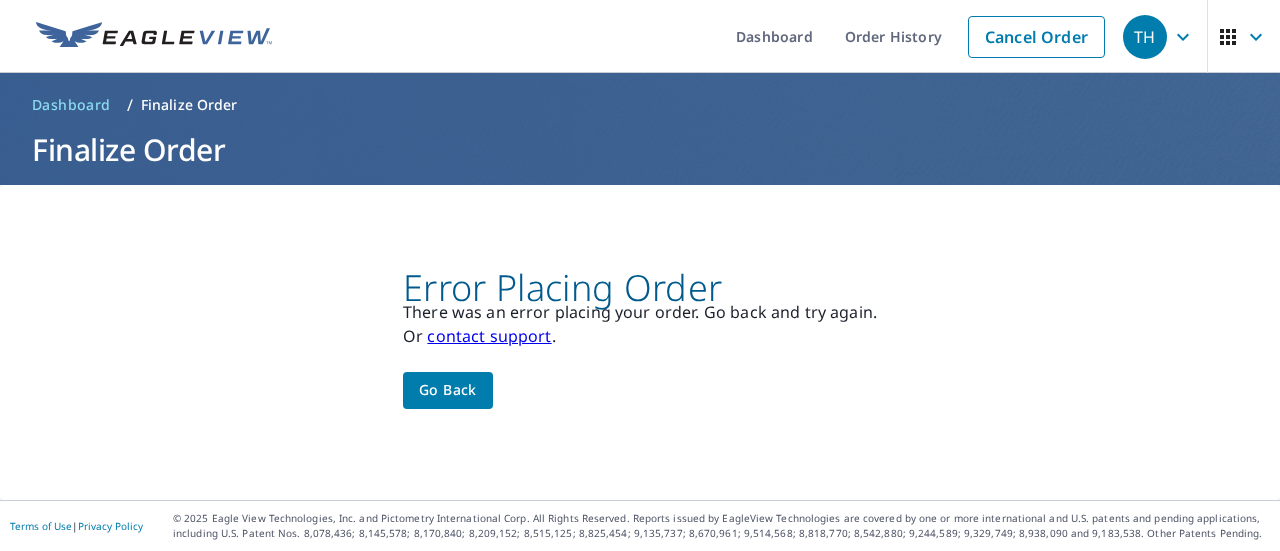 scroll, scrollTop: 0, scrollLeft: 0, axis: both 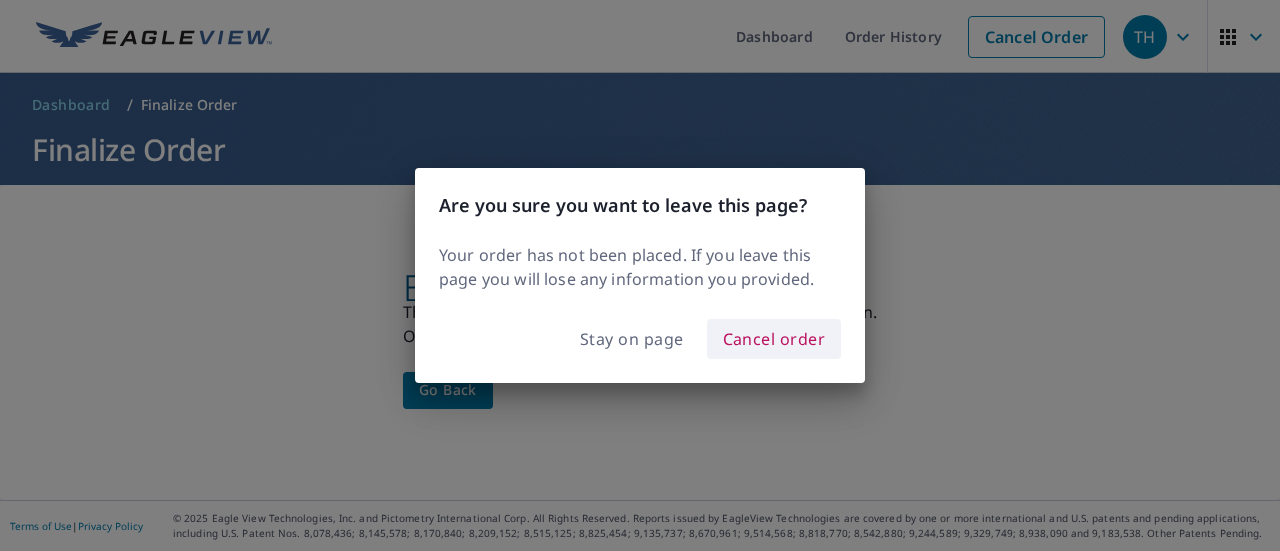 click on "Cancel order" at bounding box center [774, 339] 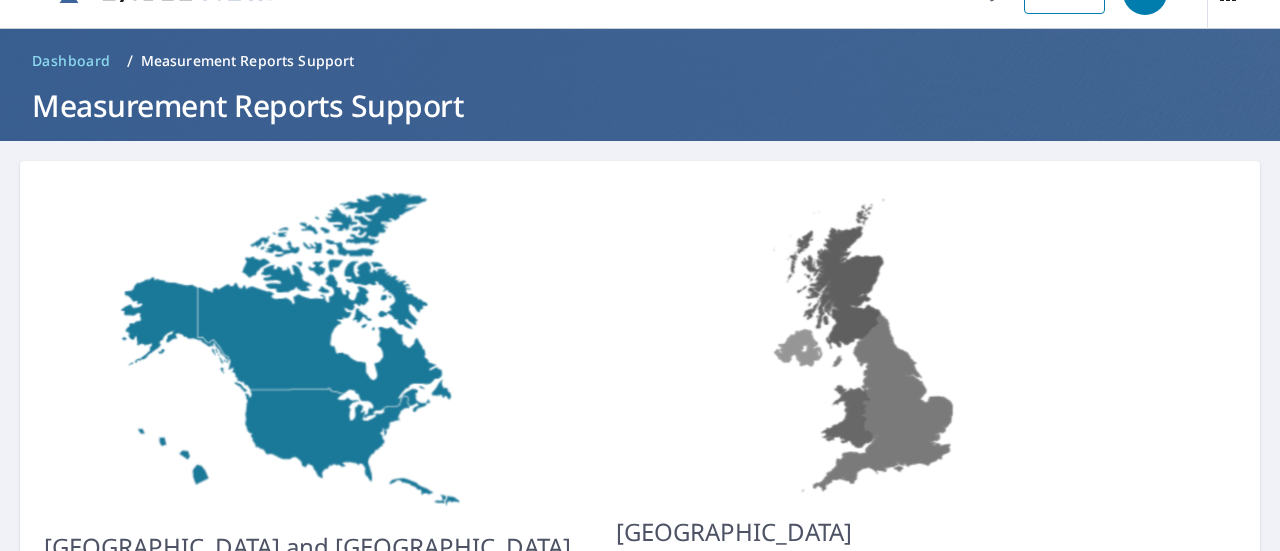 scroll, scrollTop: 0, scrollLeft: 0, axis: both 